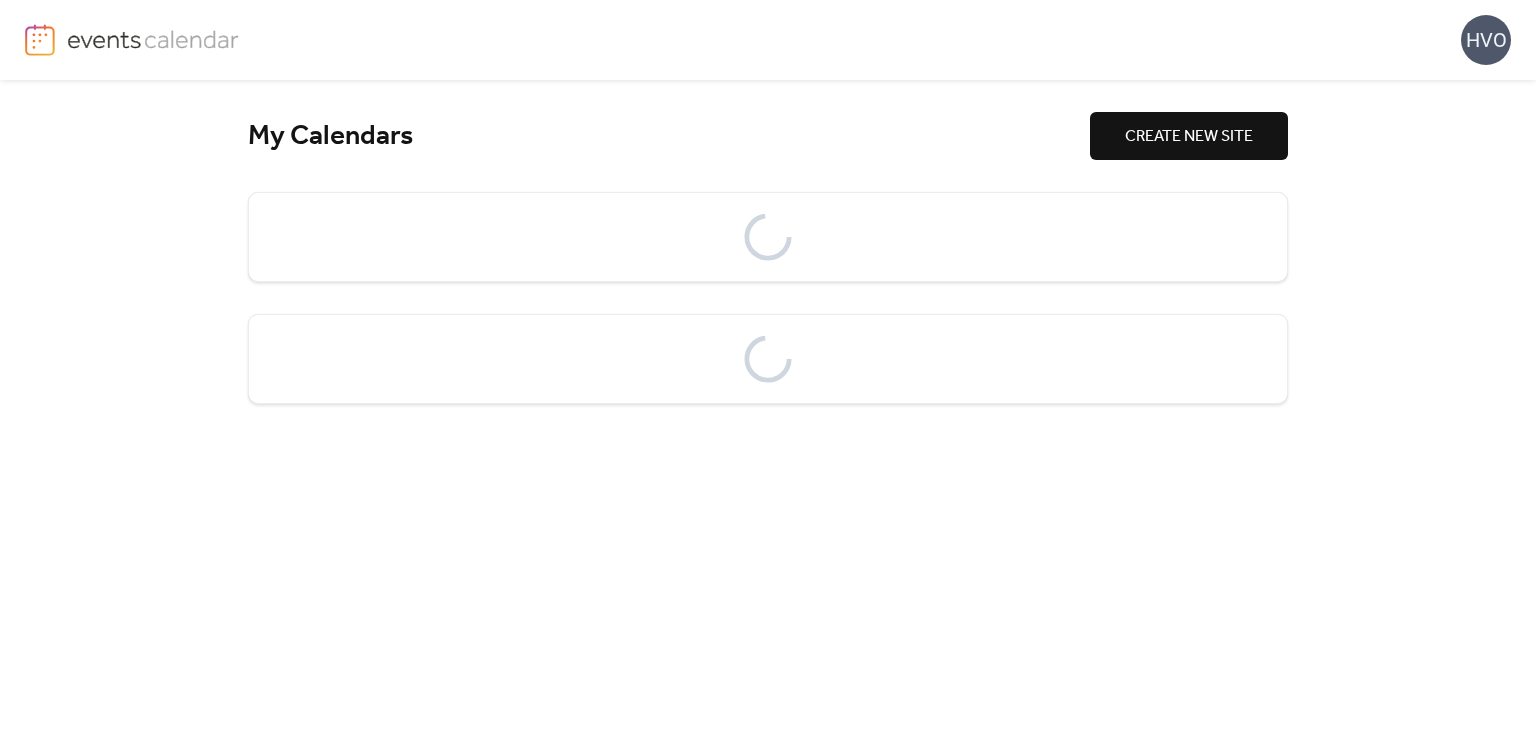 scroll, scrollTop: 0, scrollLeft: 0, axis: both 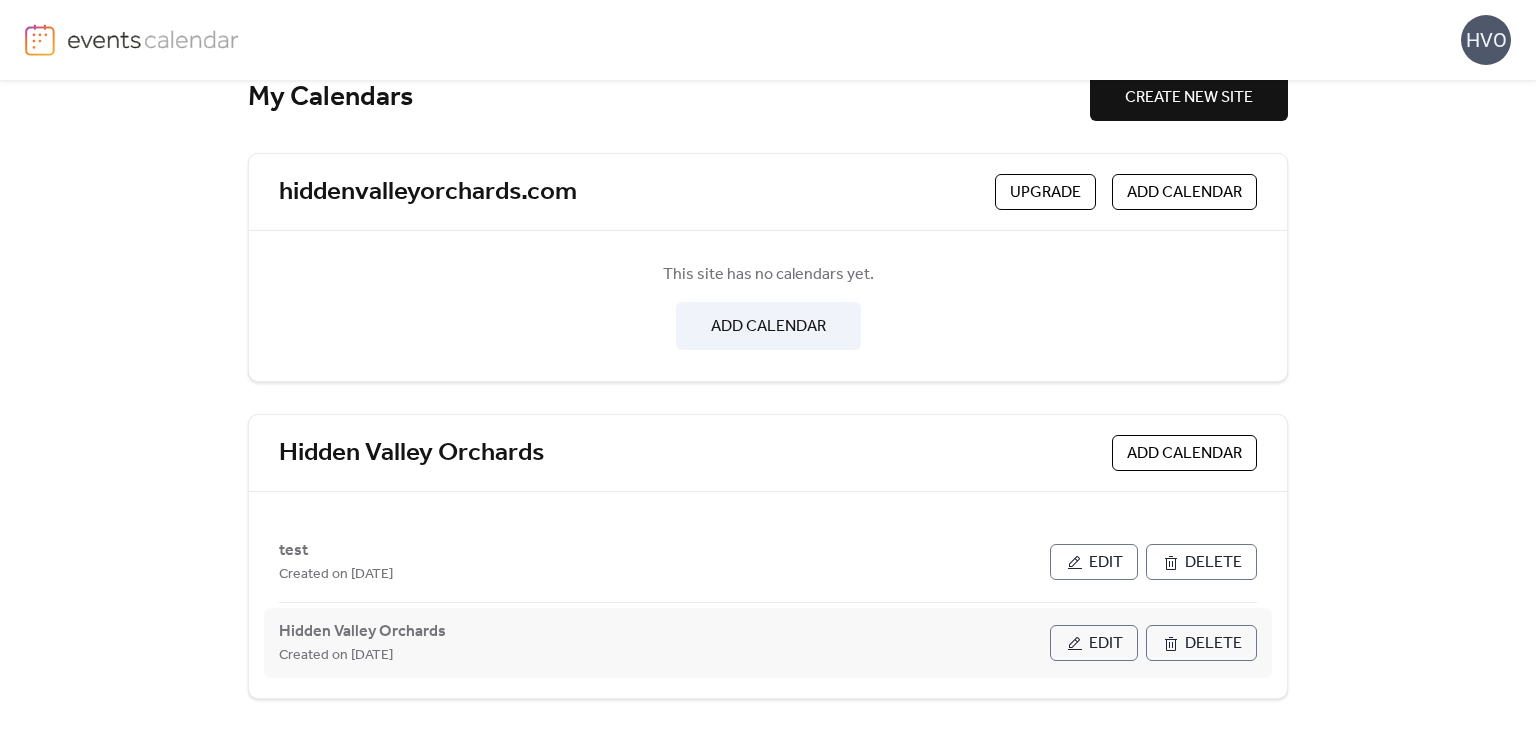 click on "Edit" at bounding box center (1106, 644) 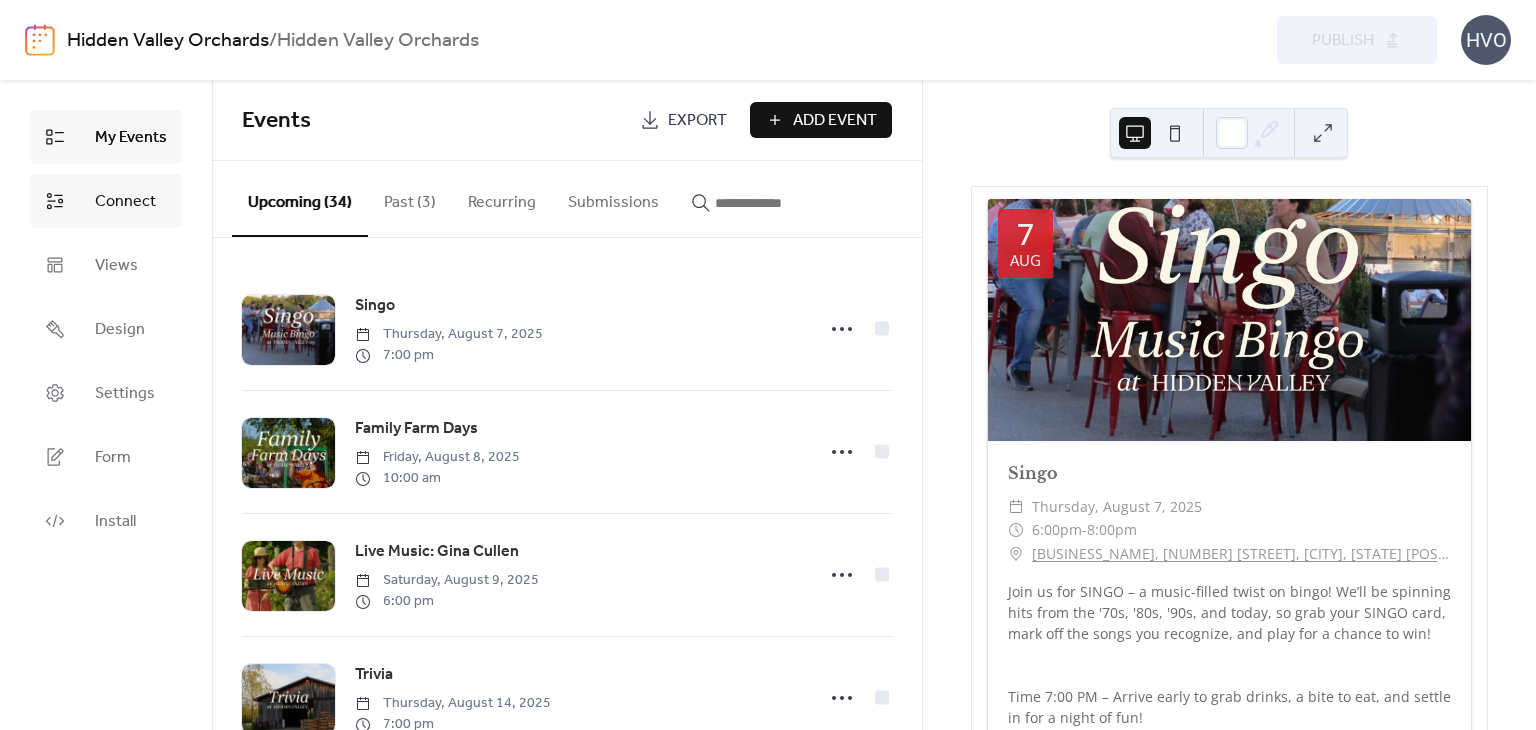 click on "Connect" at bounding box center [106, 201] 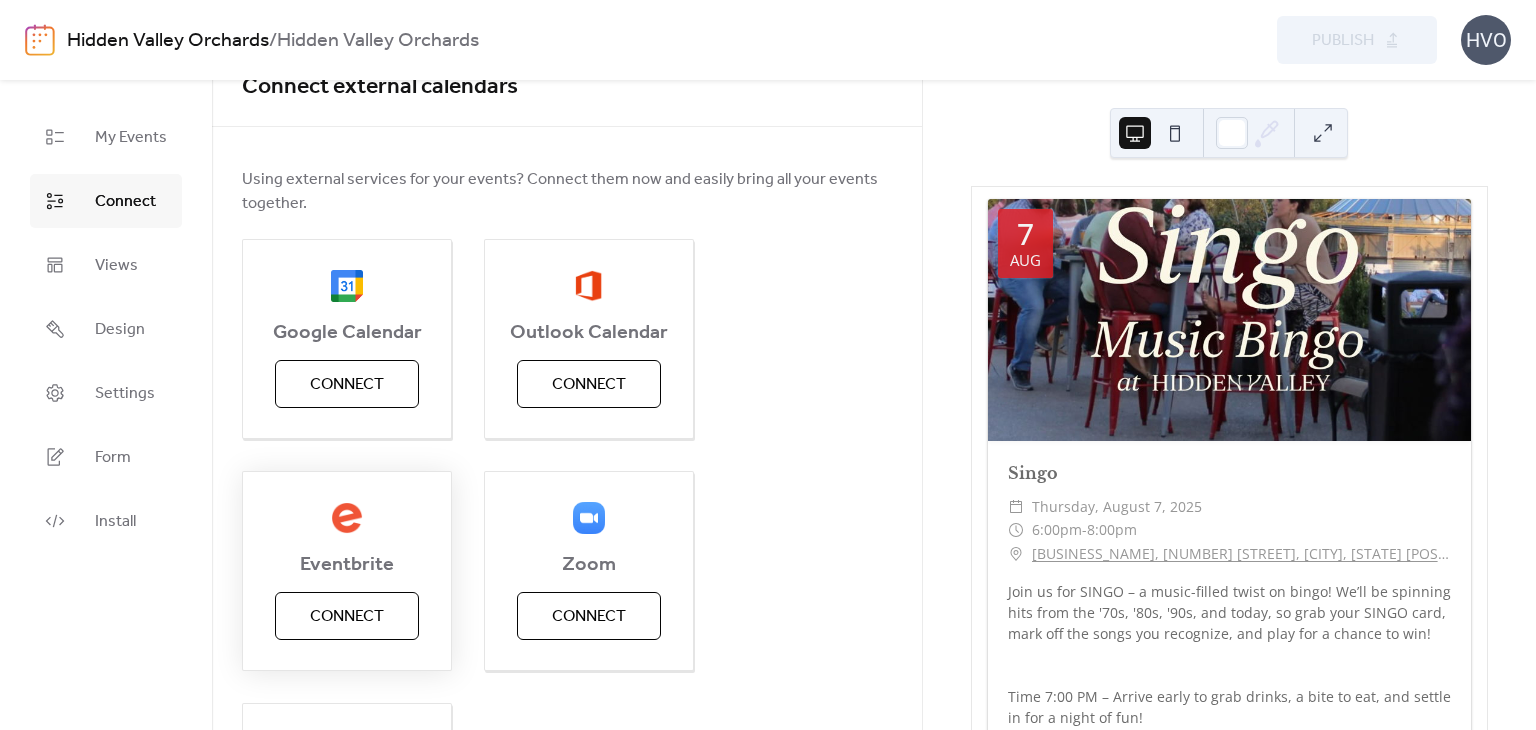 scroll, scrollTop: 0, scrollLeft: 0, axis: both 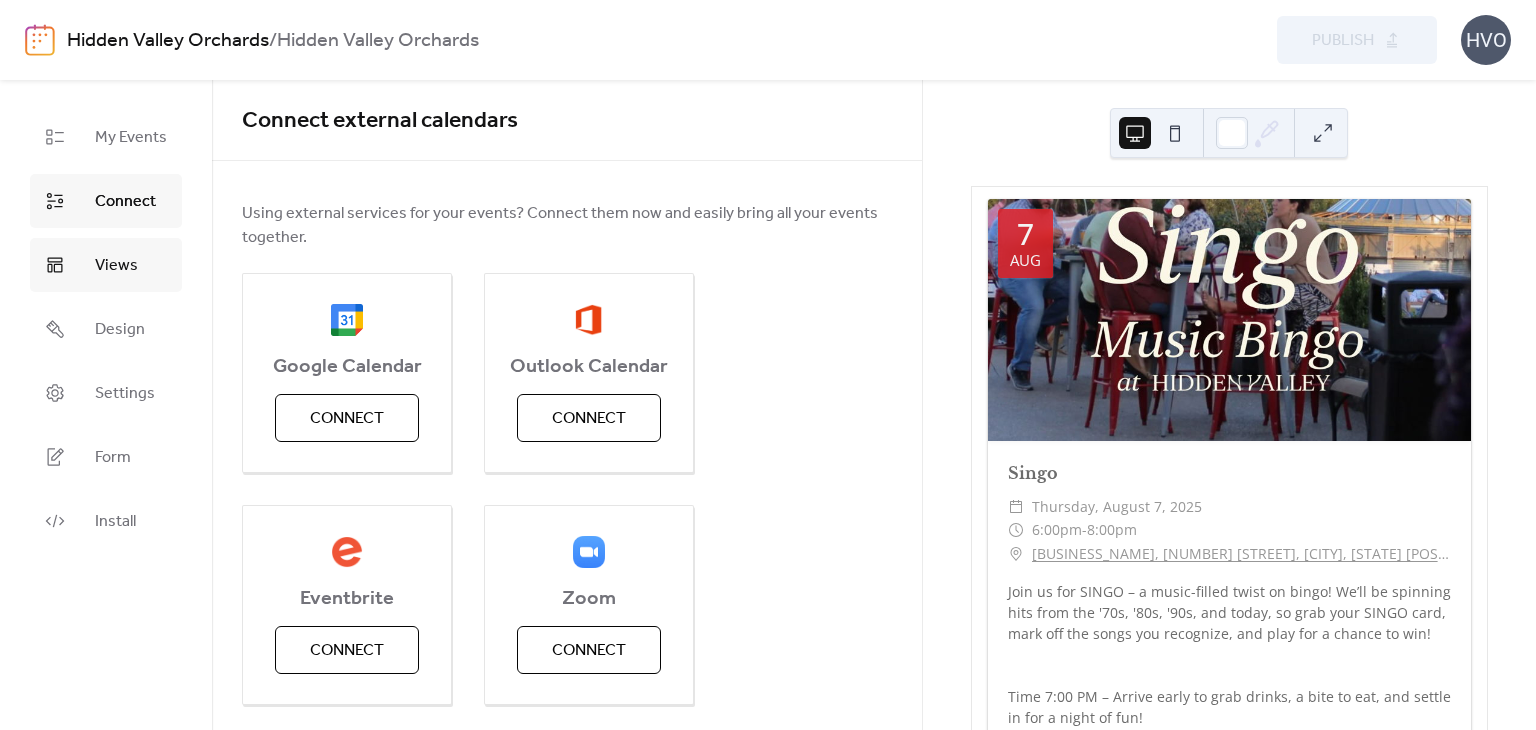 click on "Views" at bounding box center (116, 266) 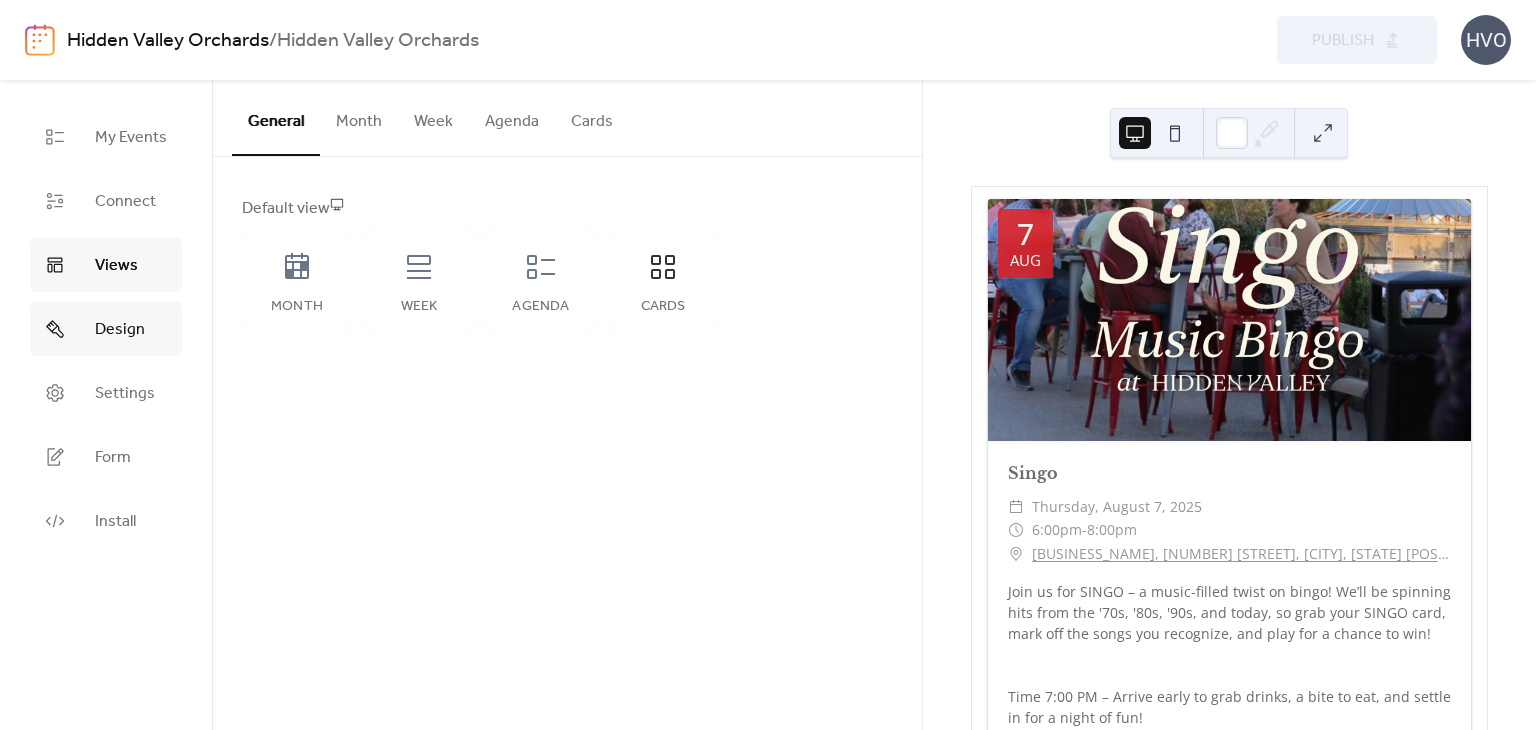 click on "Design" at bounding box center (120, 330) 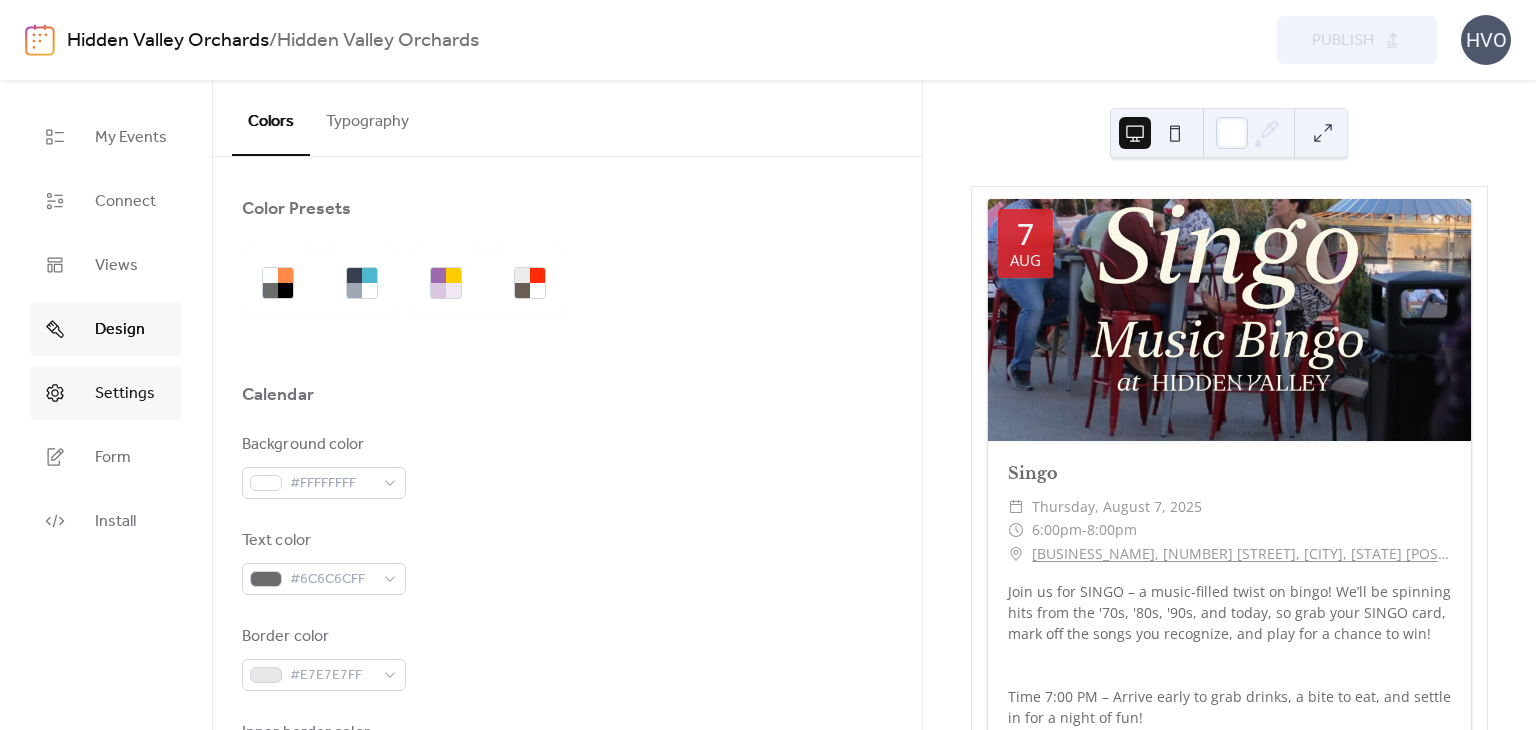 click on "Settings" at bounding box center [106, 393] 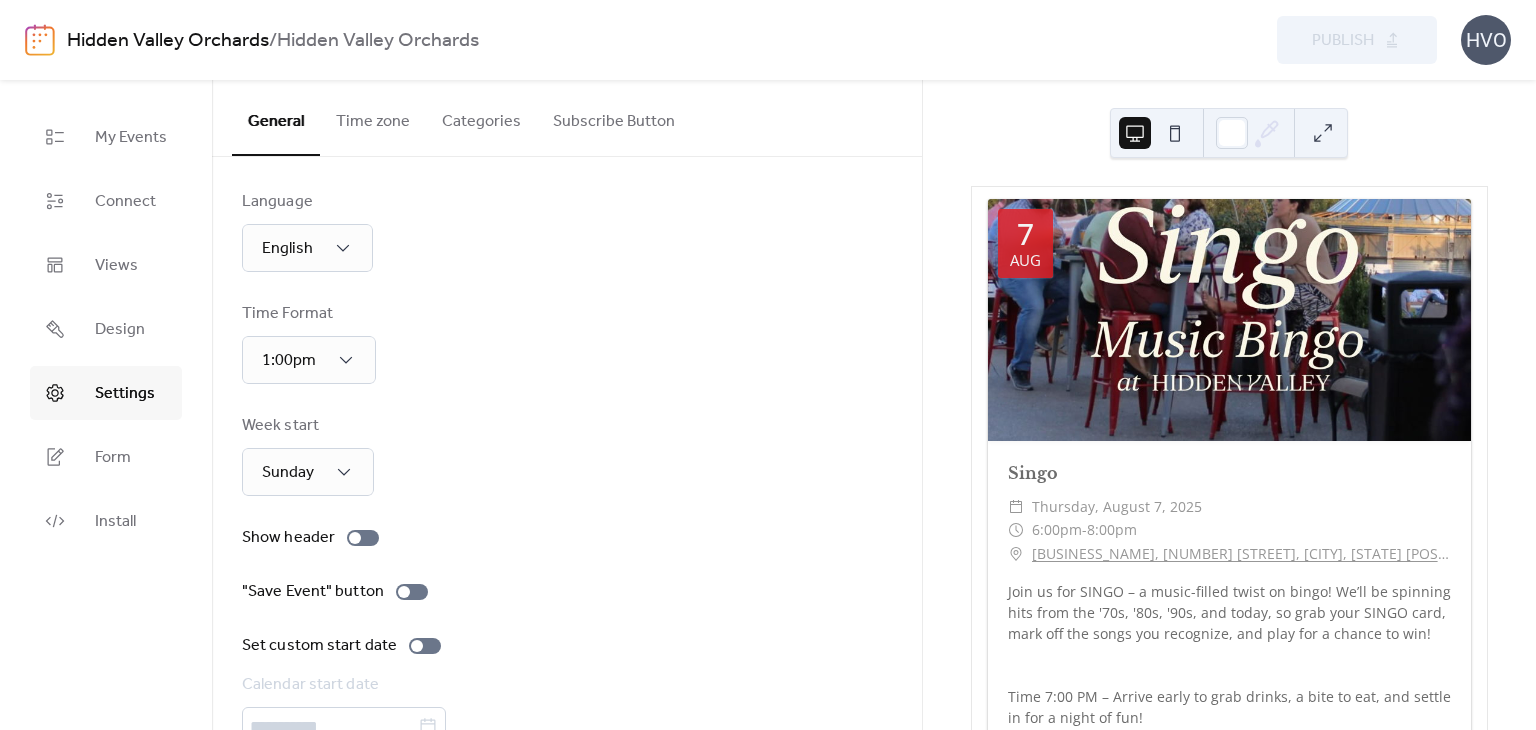 scroll, scrollTop: 0, scrollLeft: 0, axis: both 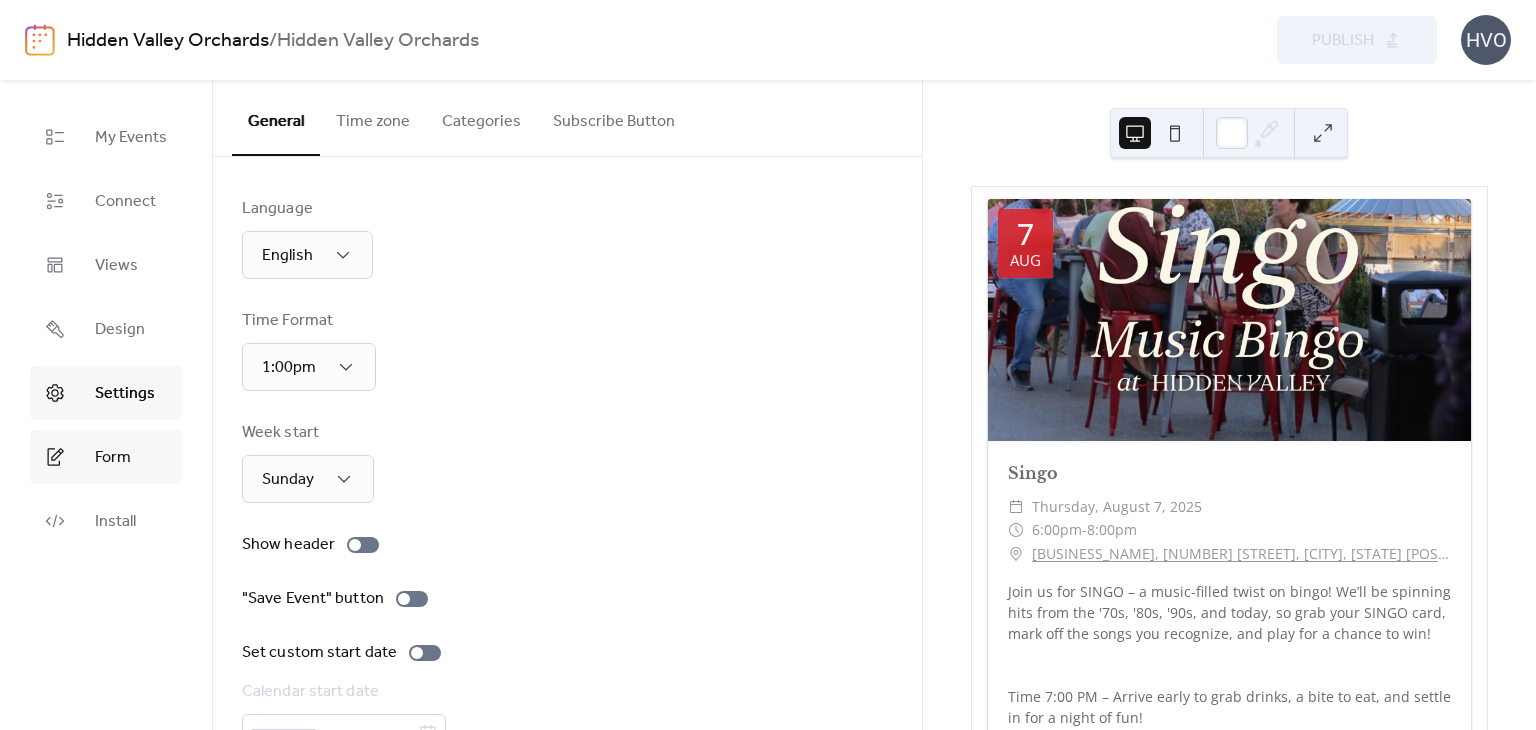 click on "Form" at bounding box center (113, 458) 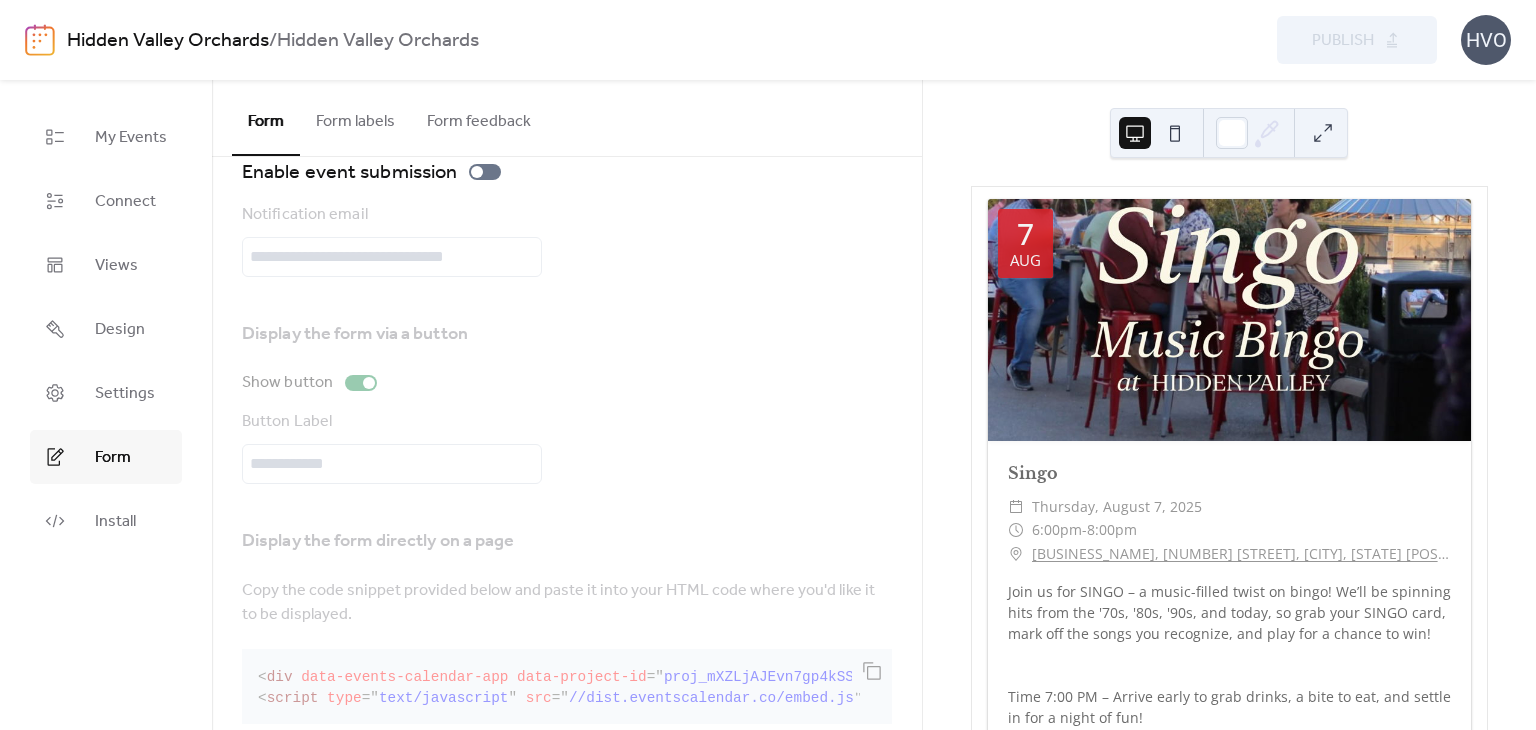 scroll, scrollTop: 0, scrollLeft: 0, axis: both 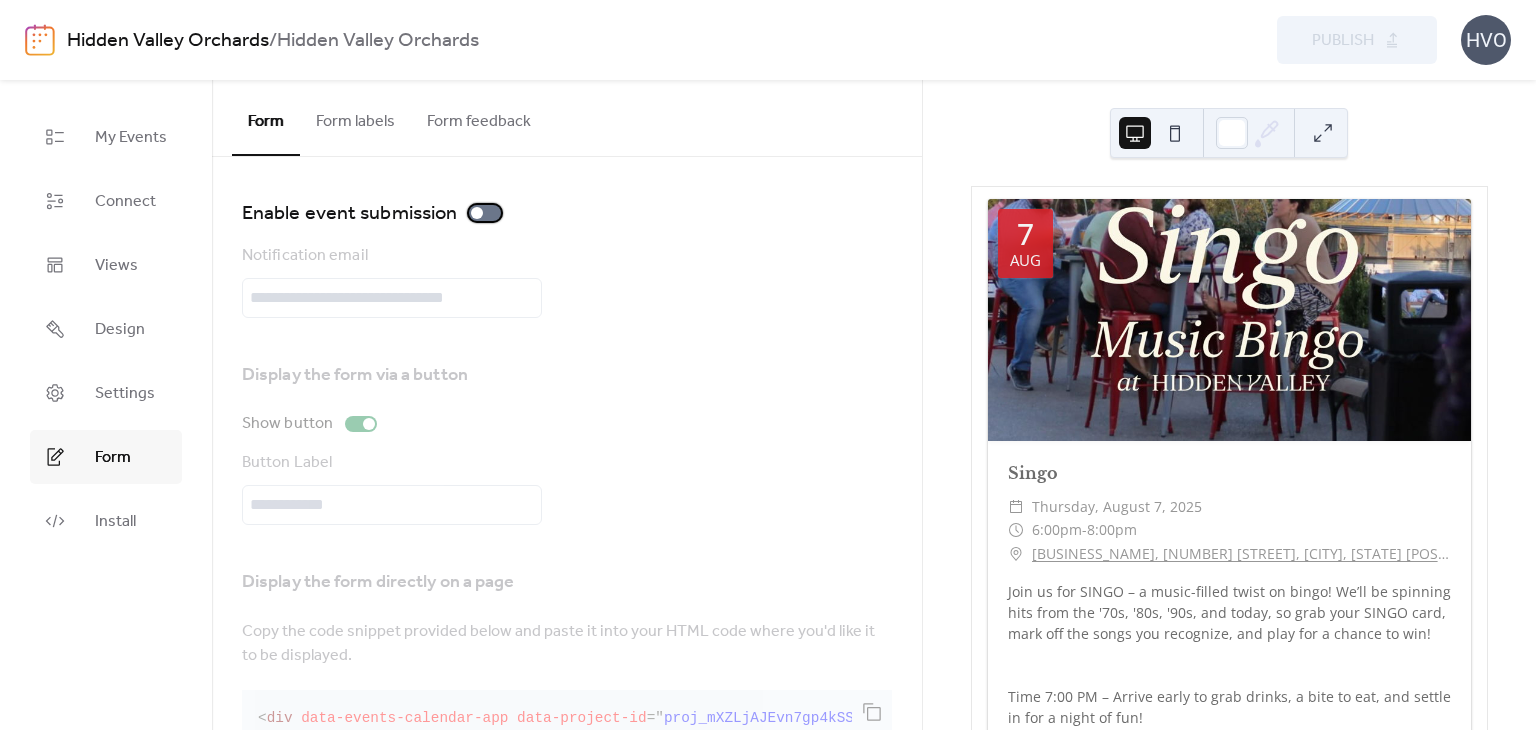 click at bounding box center (485, 213) 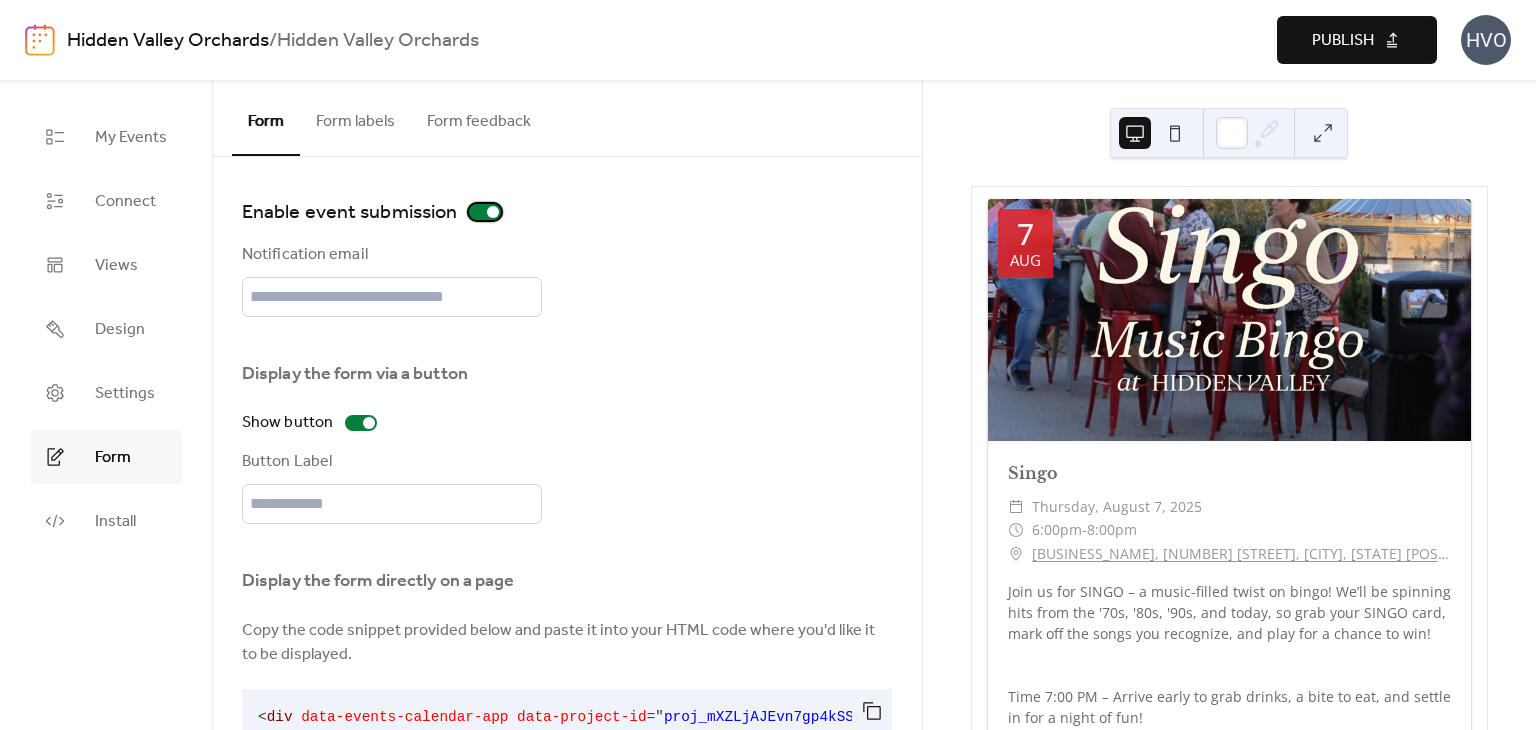 scroll, scrollTop: 0, scrollLeft: 0, axis: both 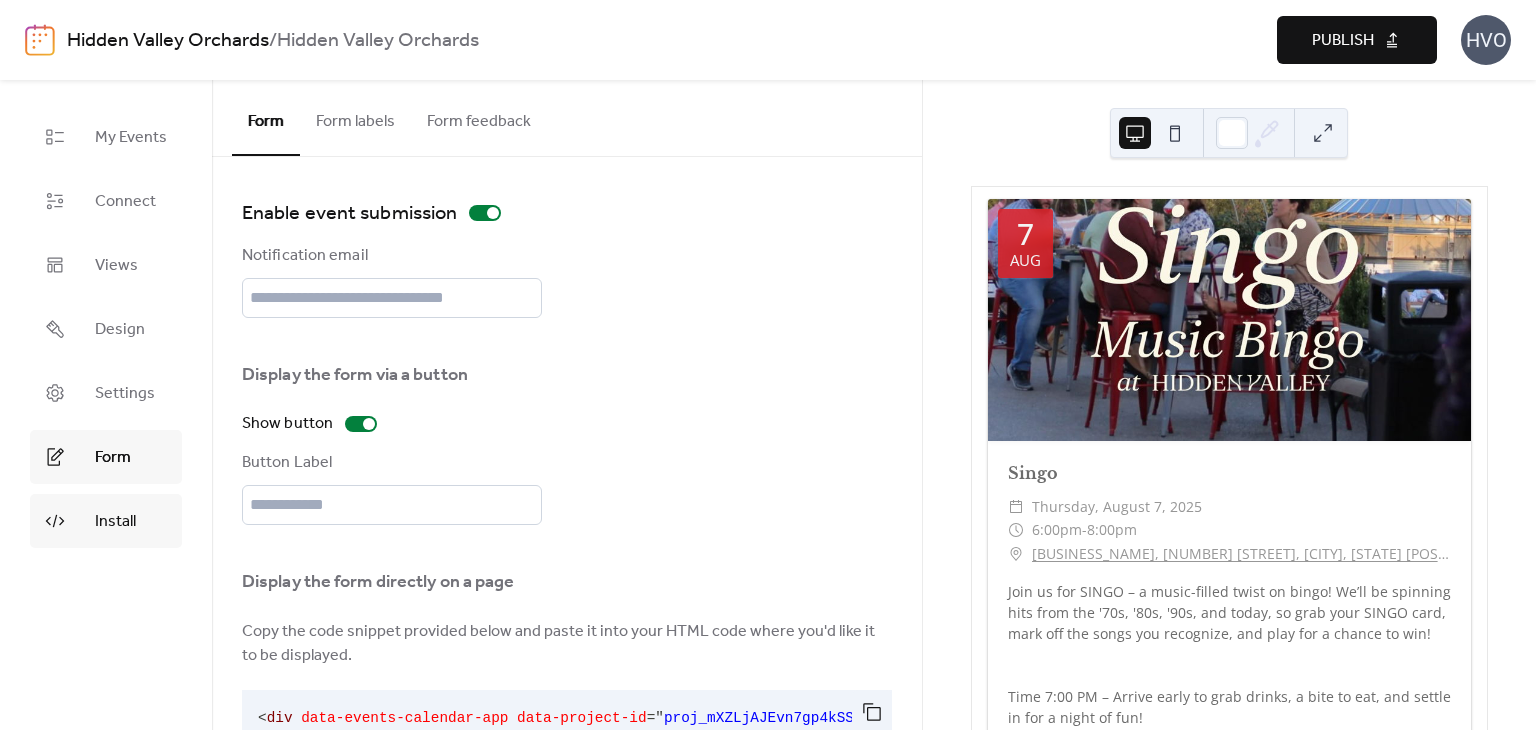 click on "Install" at bounding box center [115, 522] 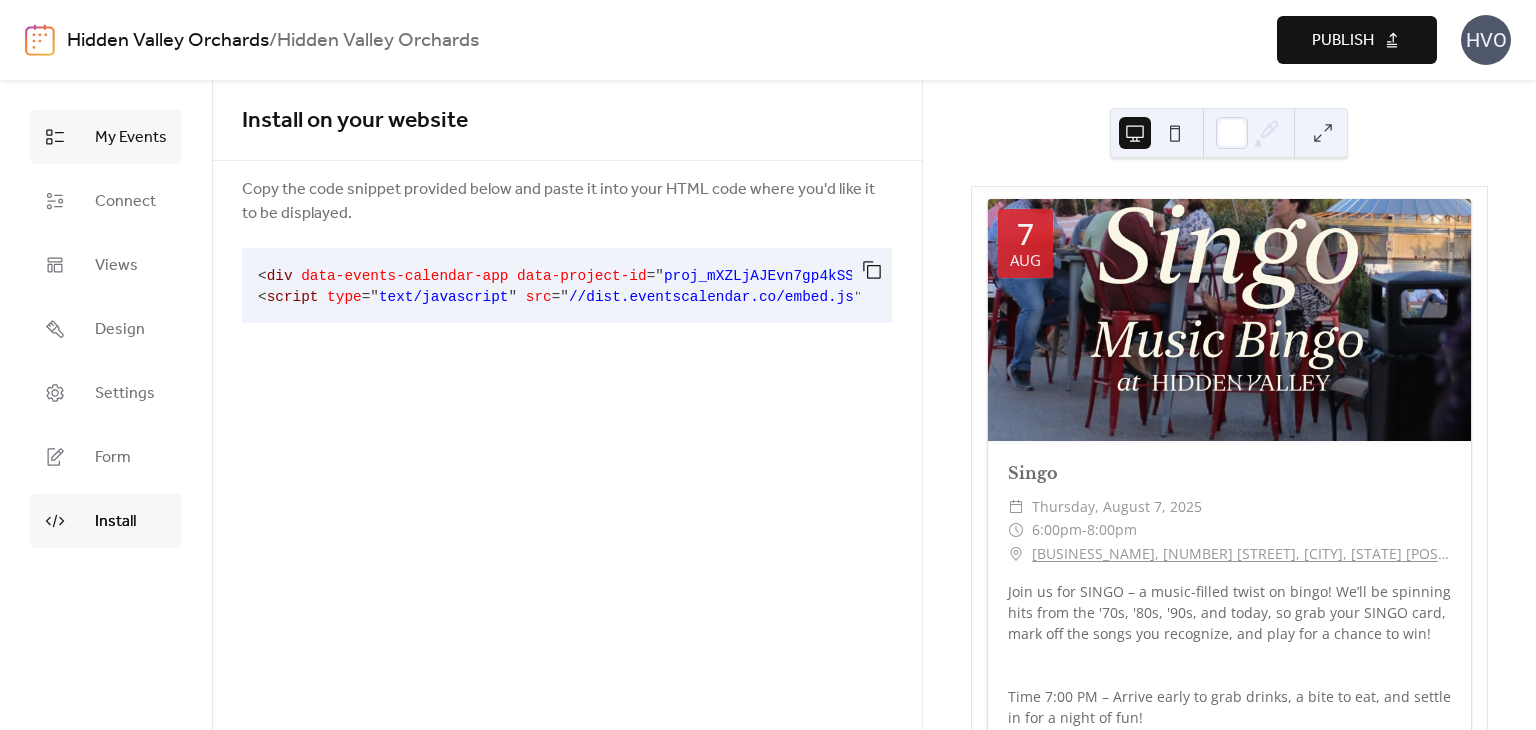 click on "My Events" at bounding box center (131, 138) 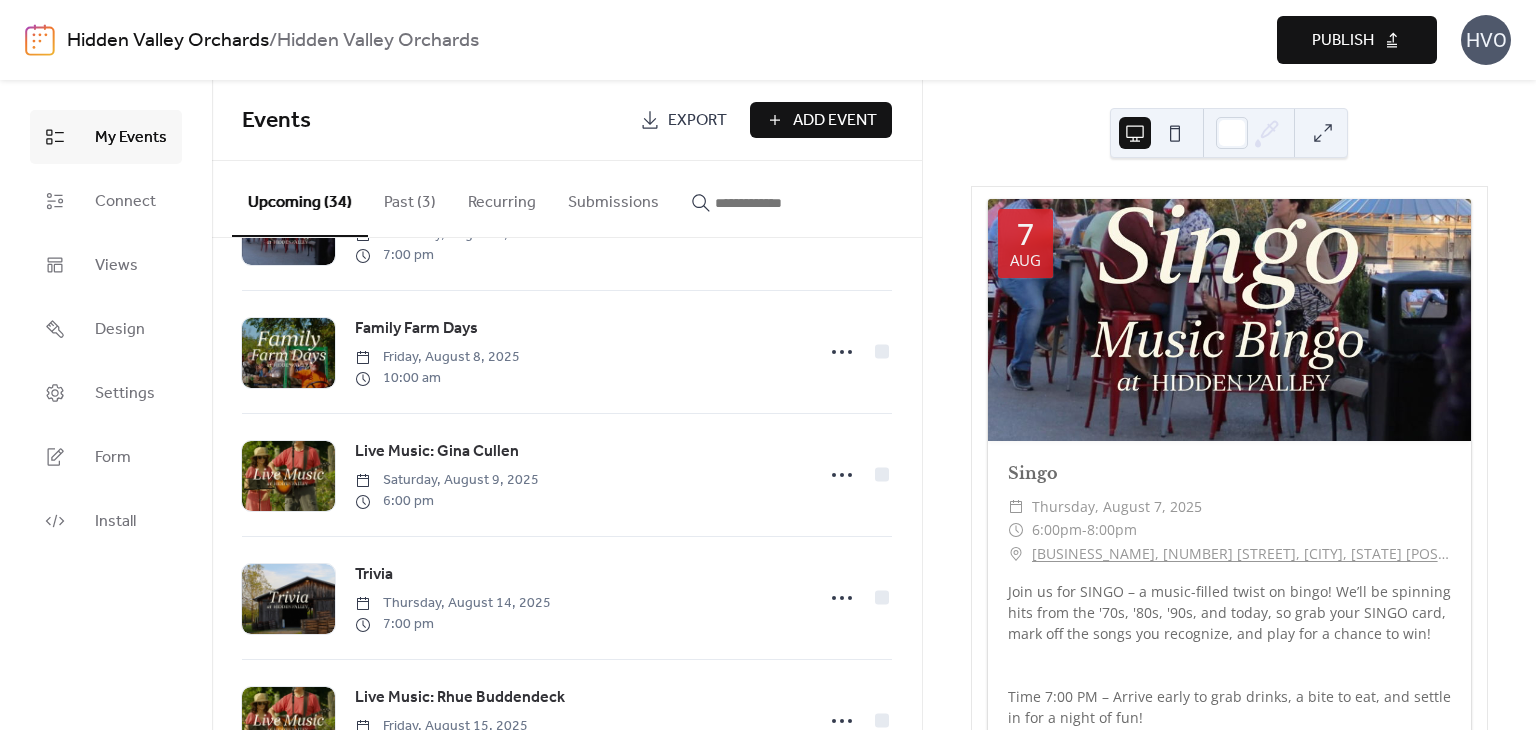 scroll, scrollTop: 0, scrollLeft: 0, axis: both 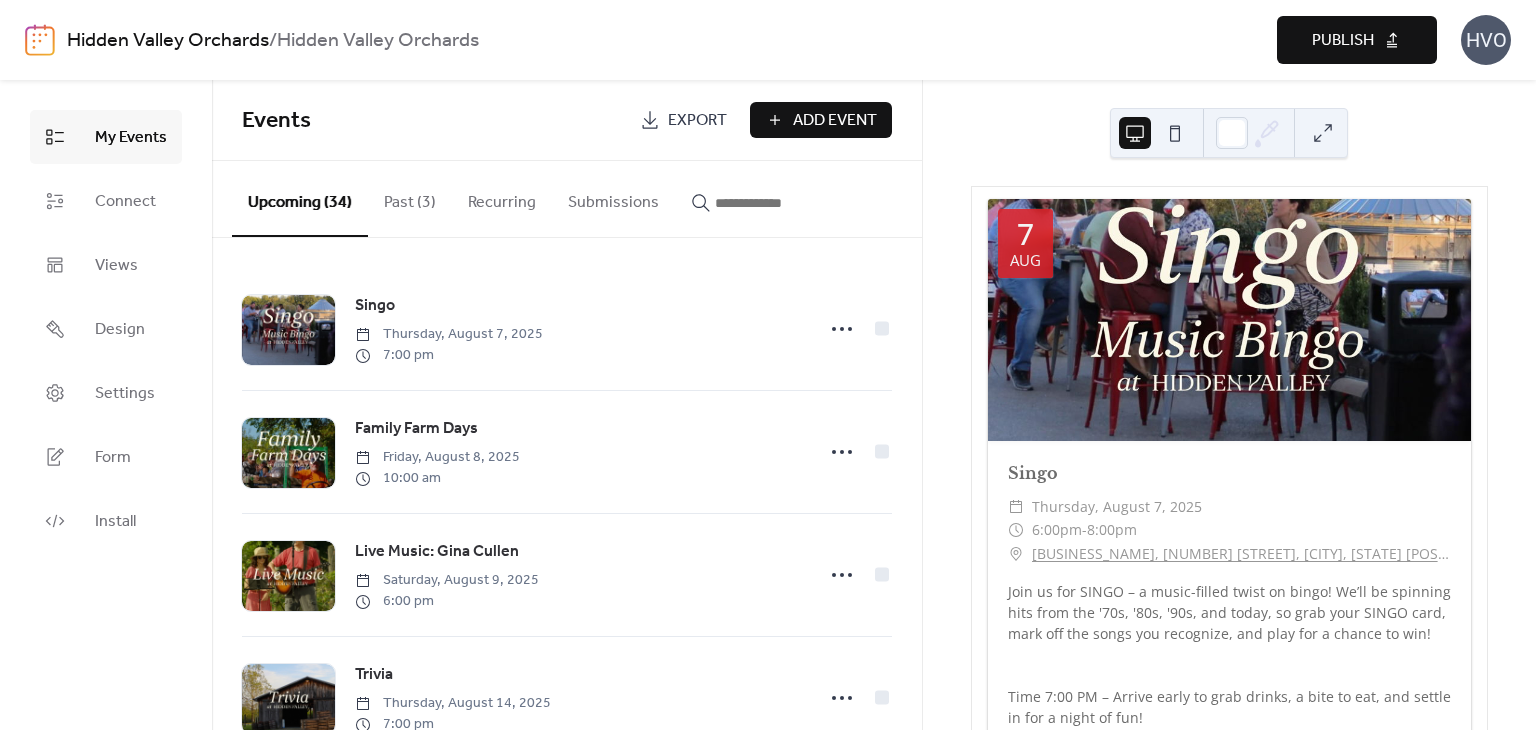 click on "Publish" at bounding box center (1343, 41) 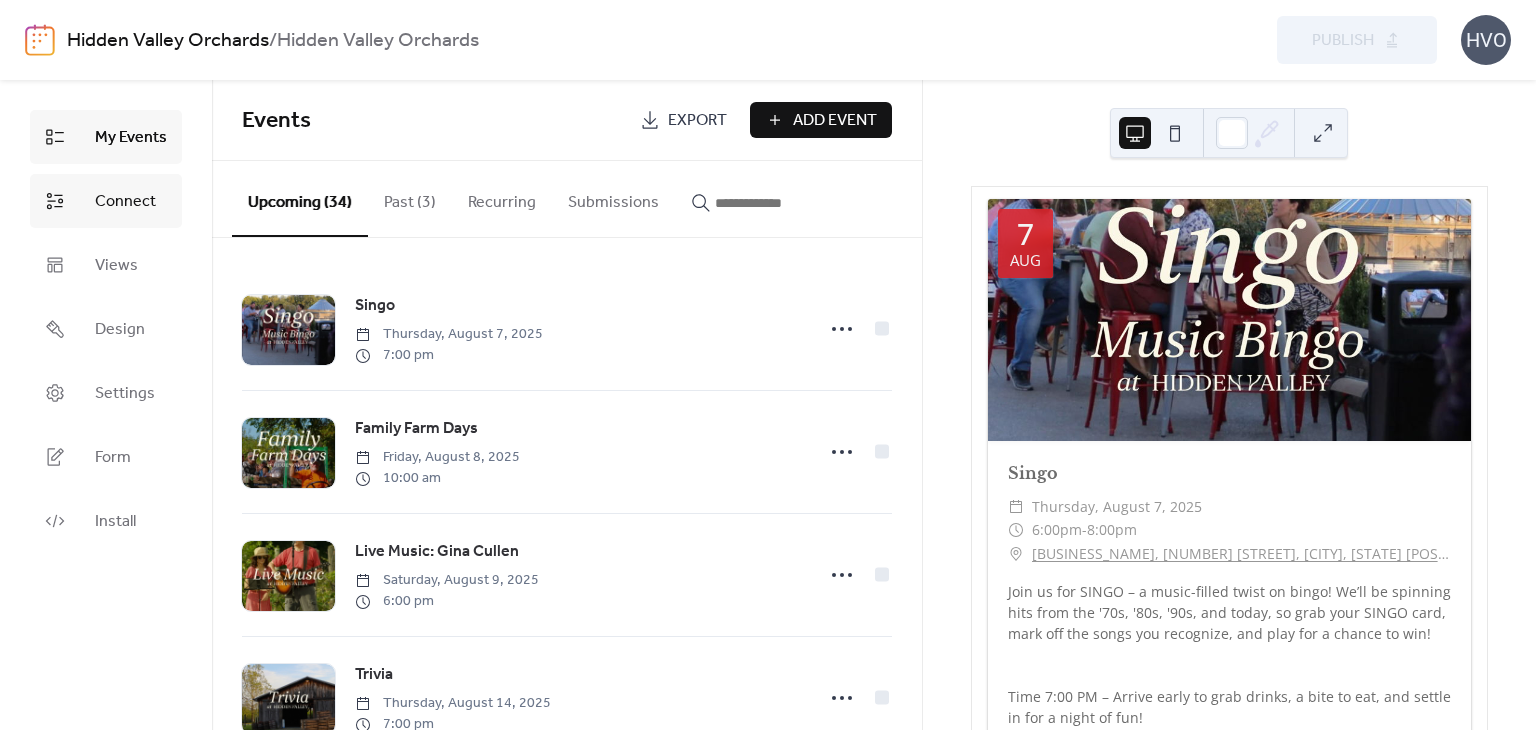 click on "Connect" at bounding box center (125, 202) 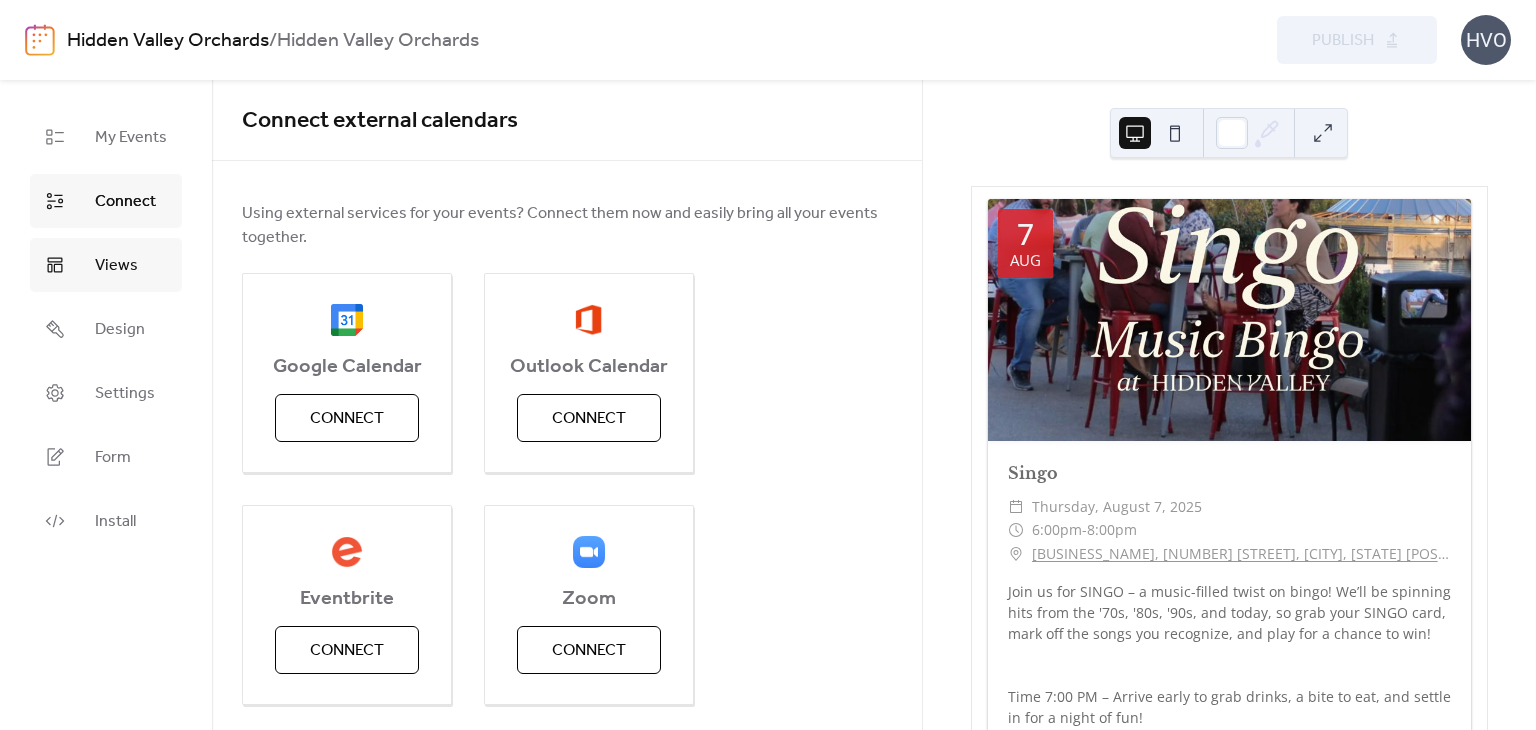 click on "Views" at bounding box center (116, 266) 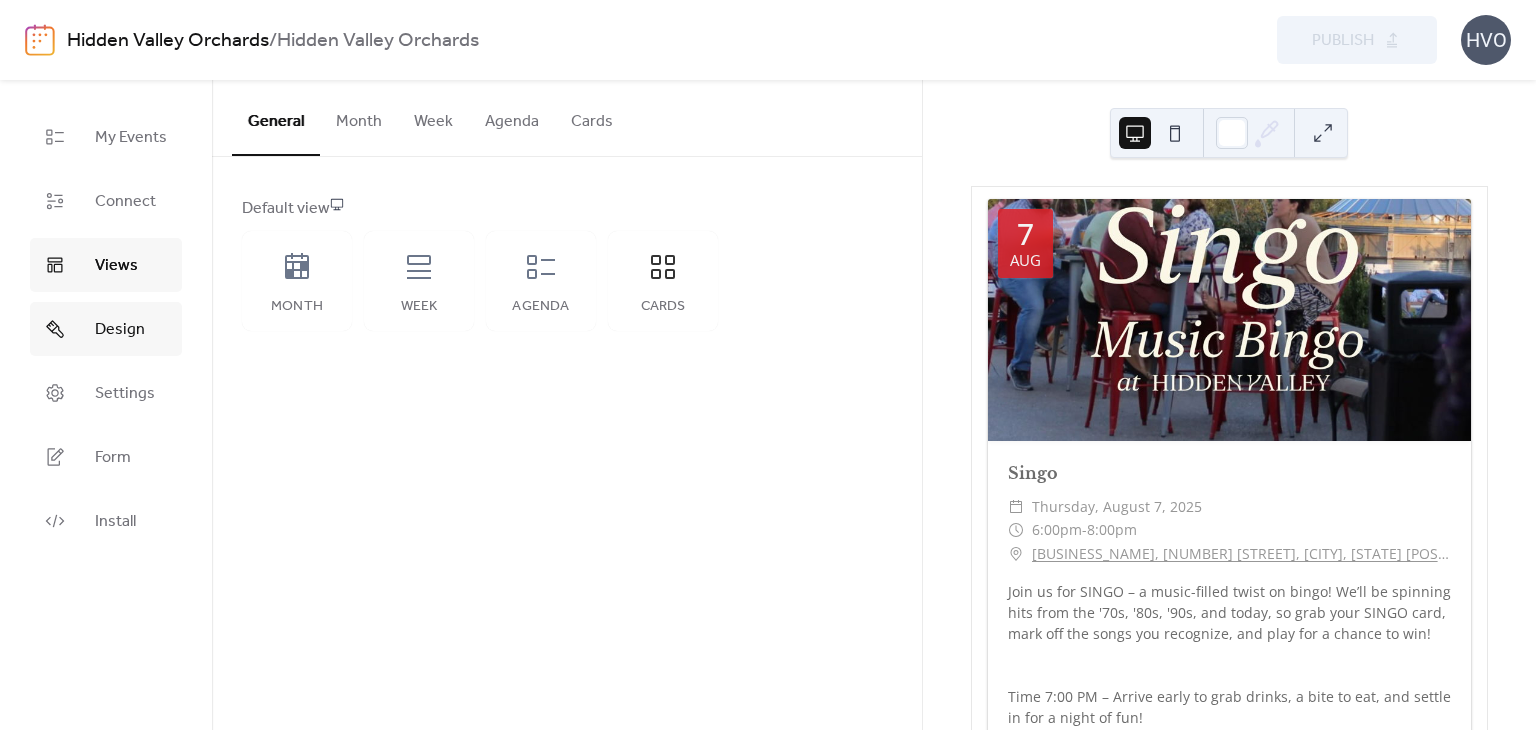 click on "Design" at bounding box center (120, 330) 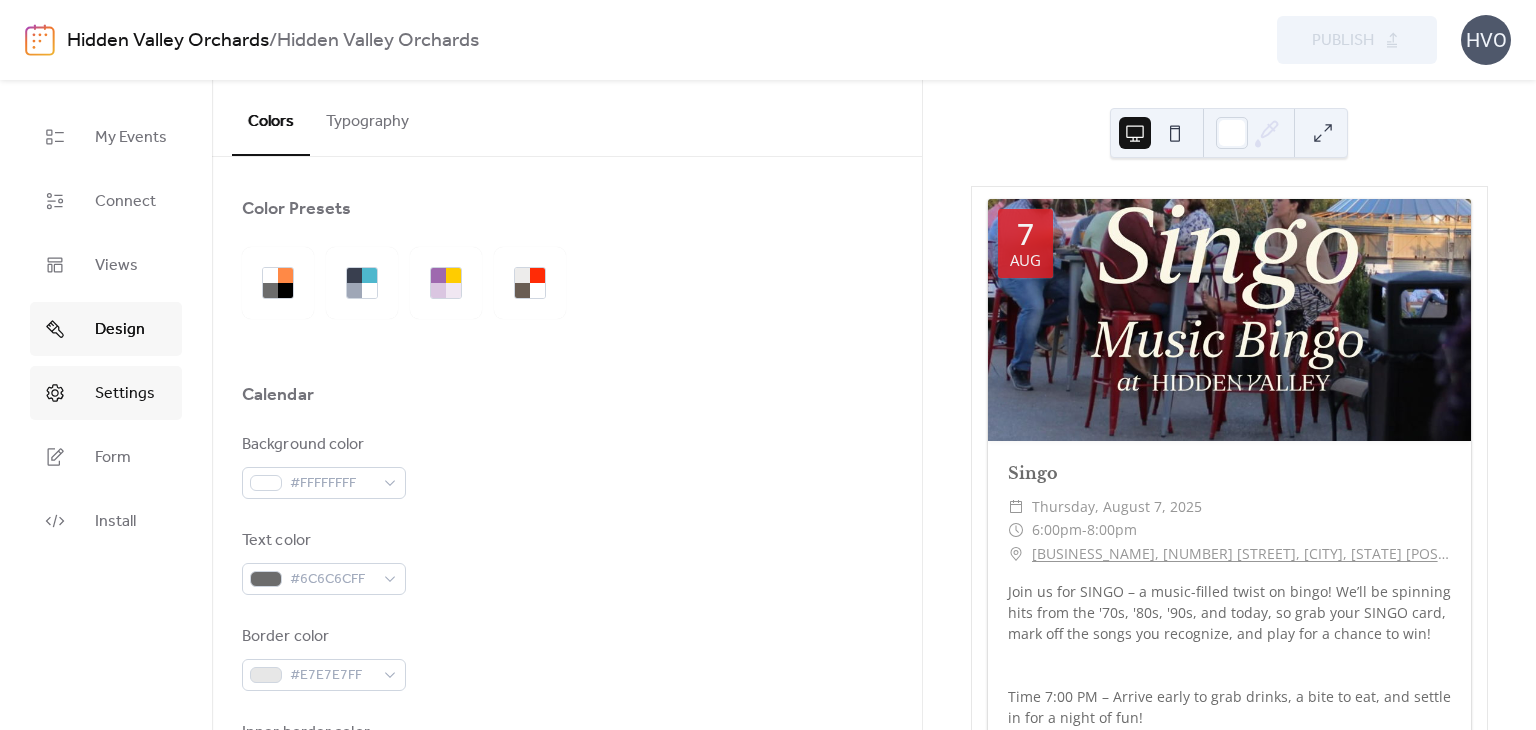 click on "Settings" at bounding box center [125, 394] 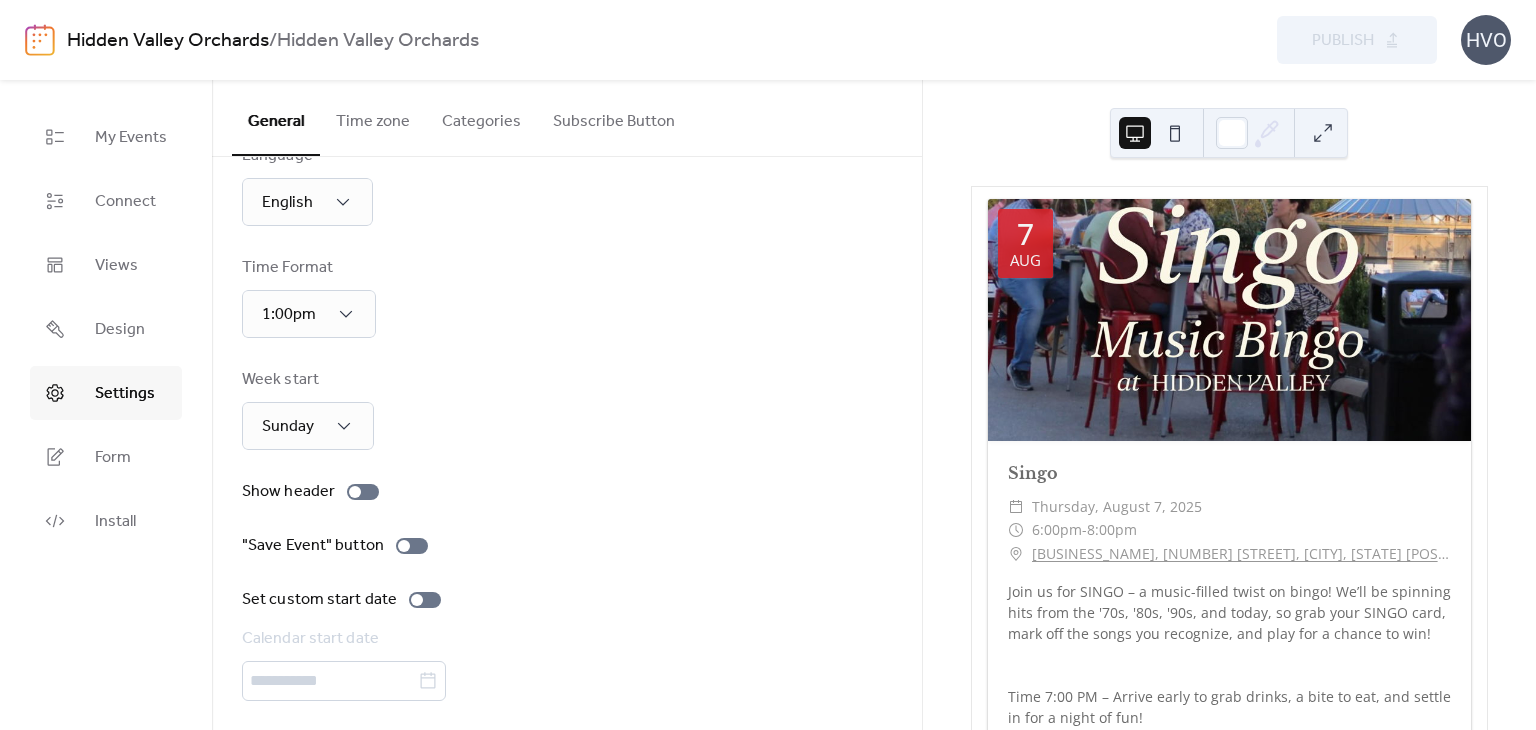 scroll, scrollTop: 117, scrollLeft: 0, axis: vertical 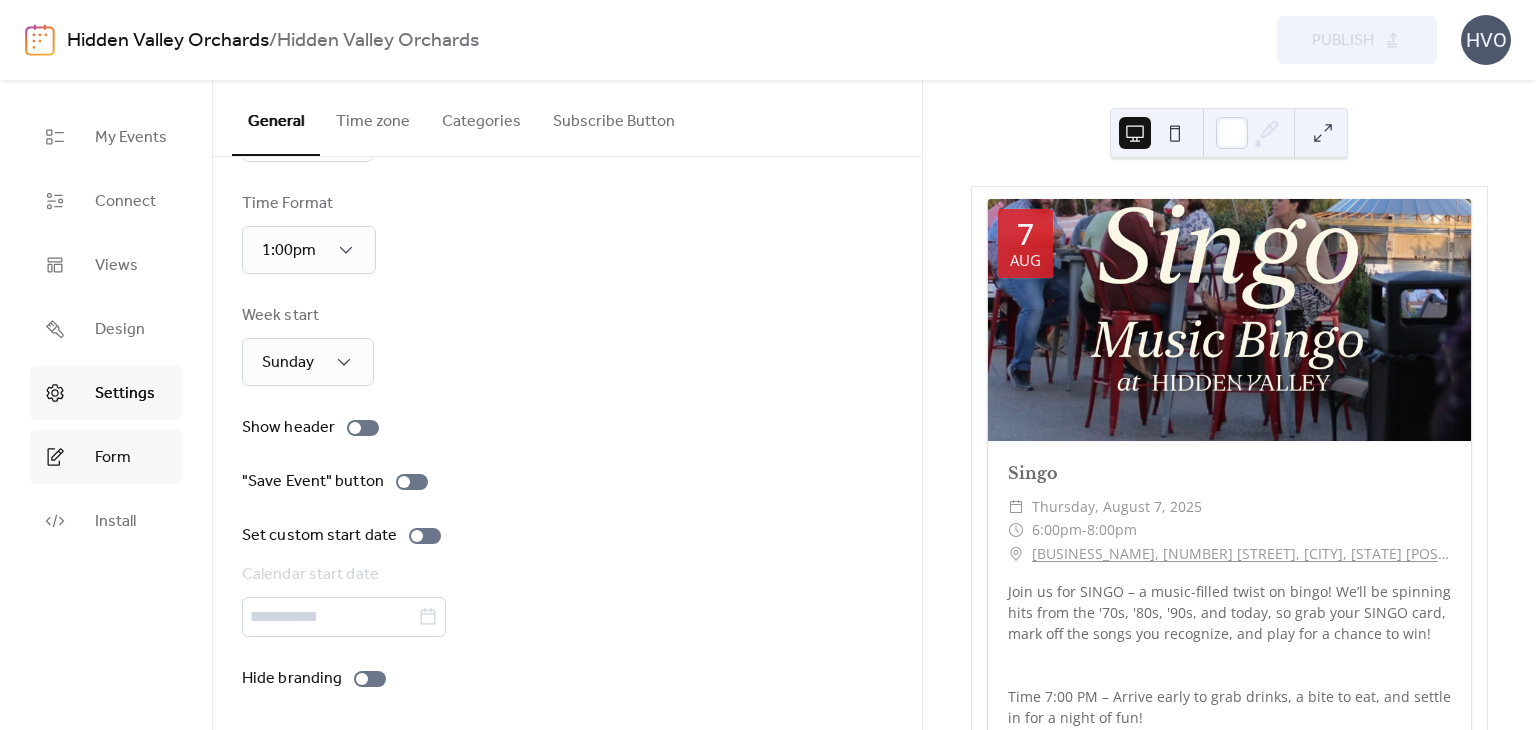 click on "Form" at bounding box center (106, 457) 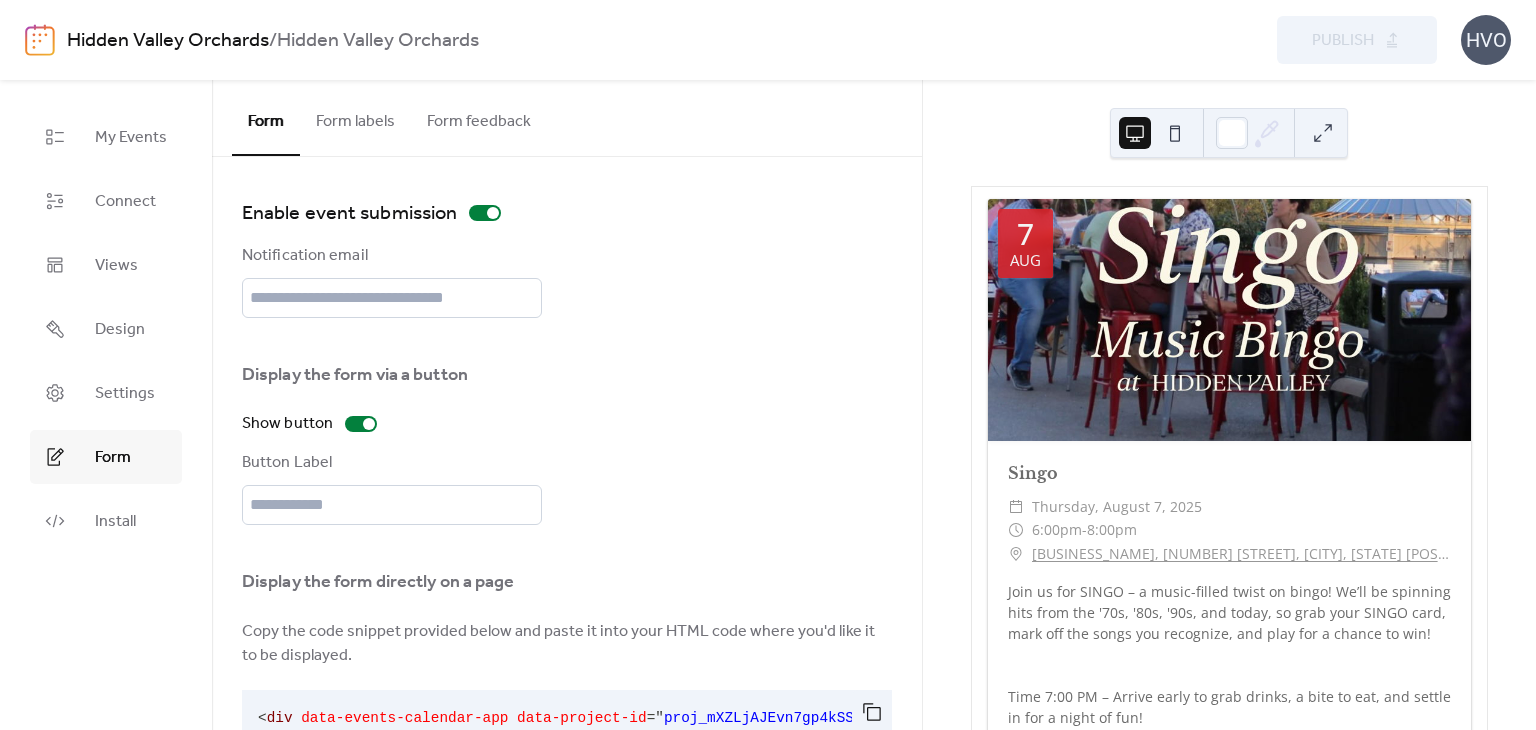 scroll, scrollTop: 85, scrollLeft: 0, axis: vertical 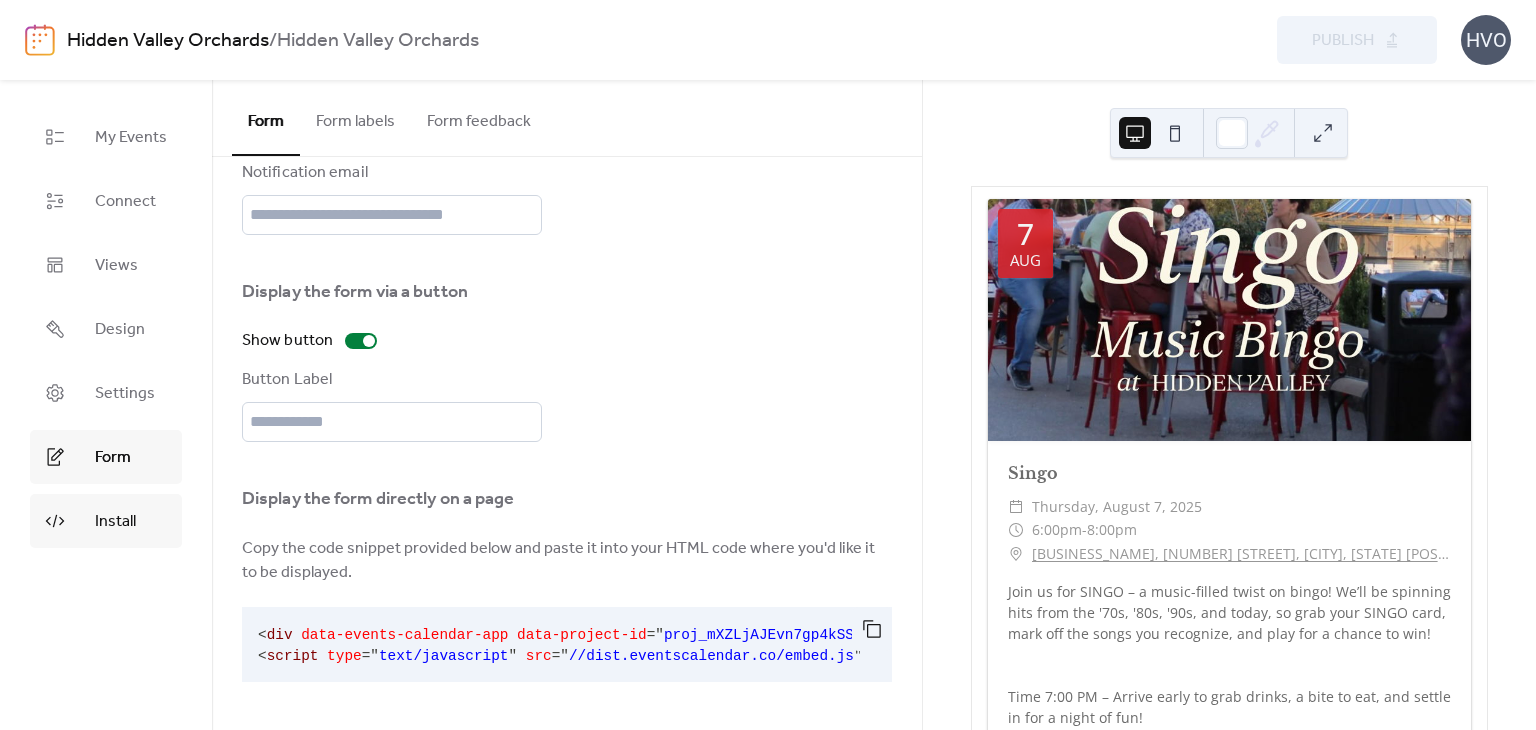 click on "Install" at bounding box center [106, 521] 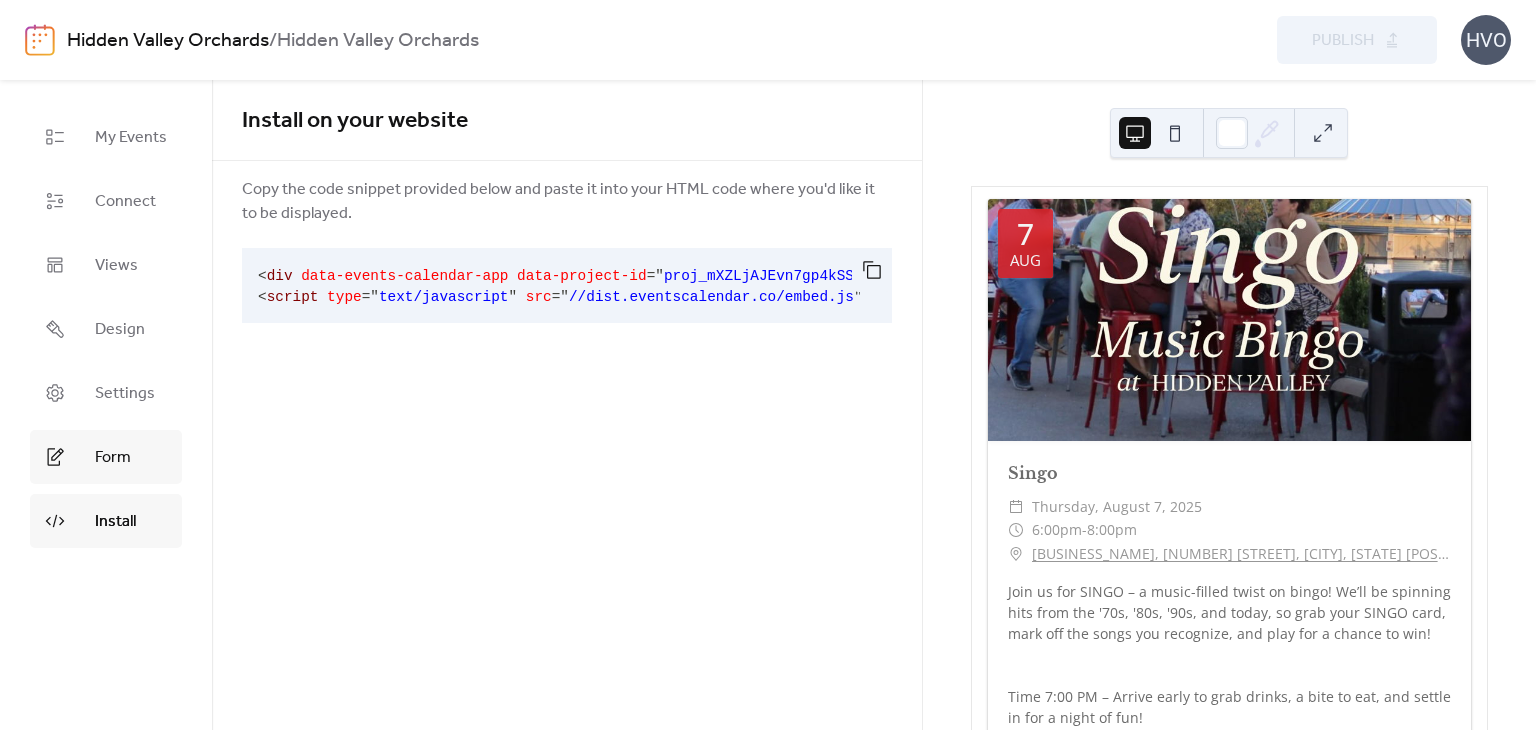 click on "Form" at bounding box center (106, 457) 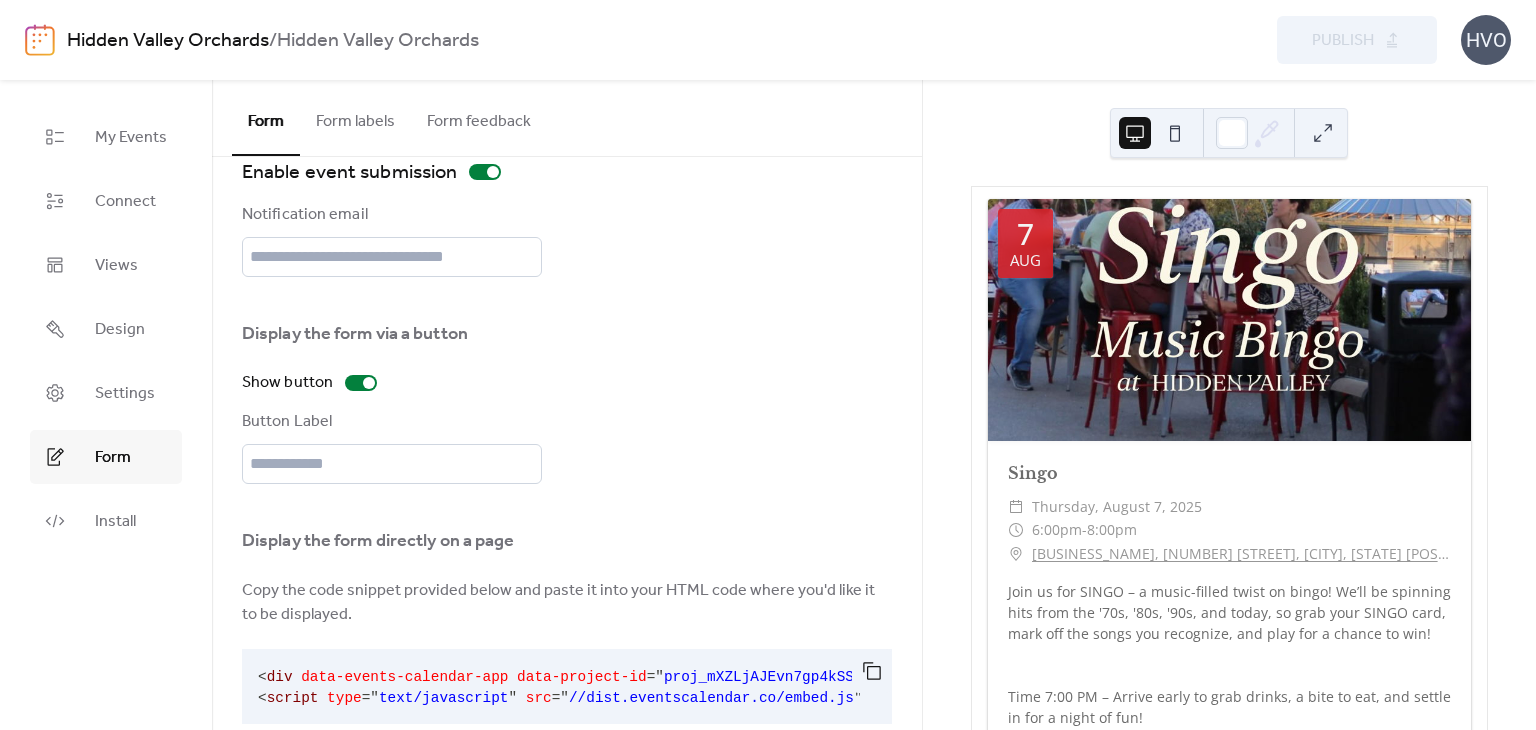 scroll, scrollTop: 85, scrollLeft: 0, axis: vertical 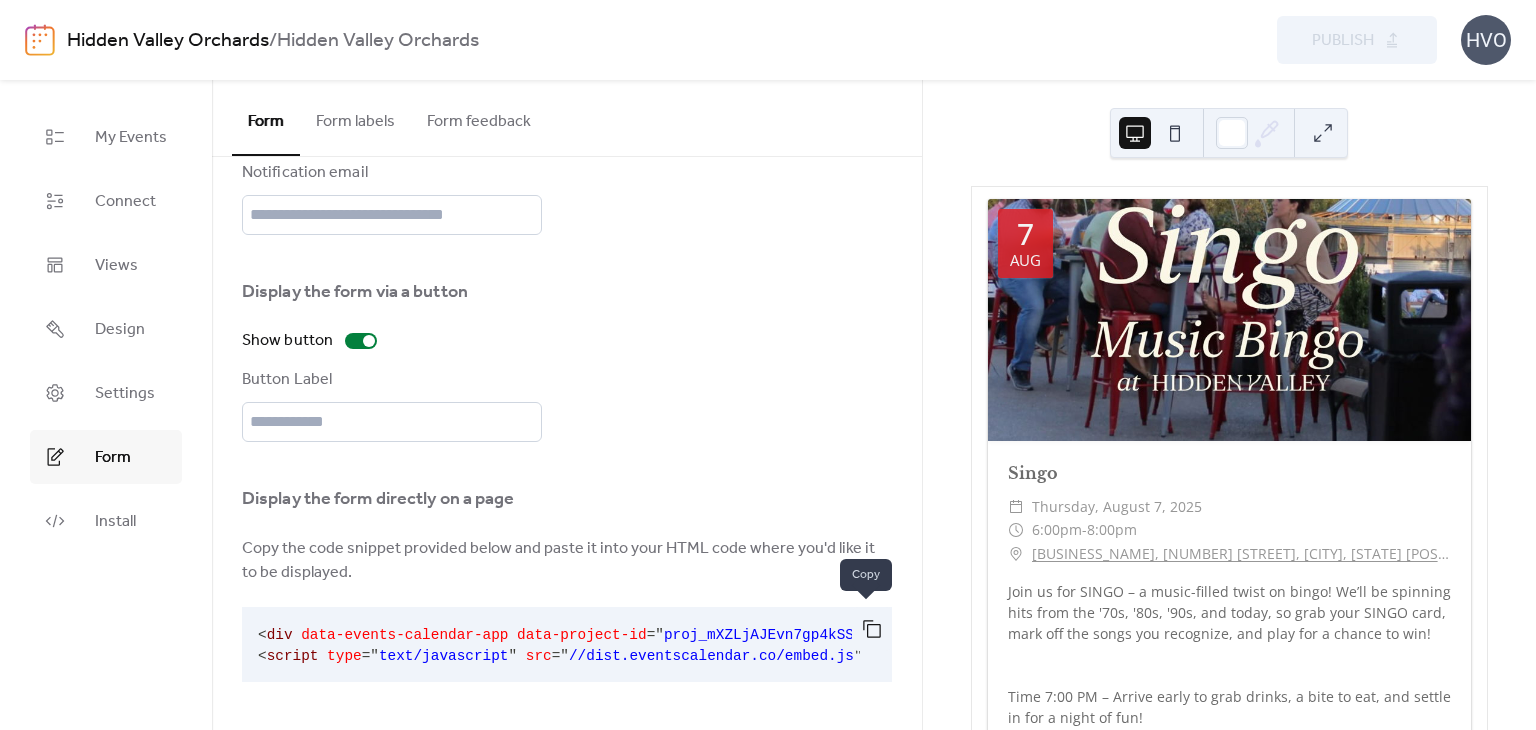 click at bounding box center (872, 629) 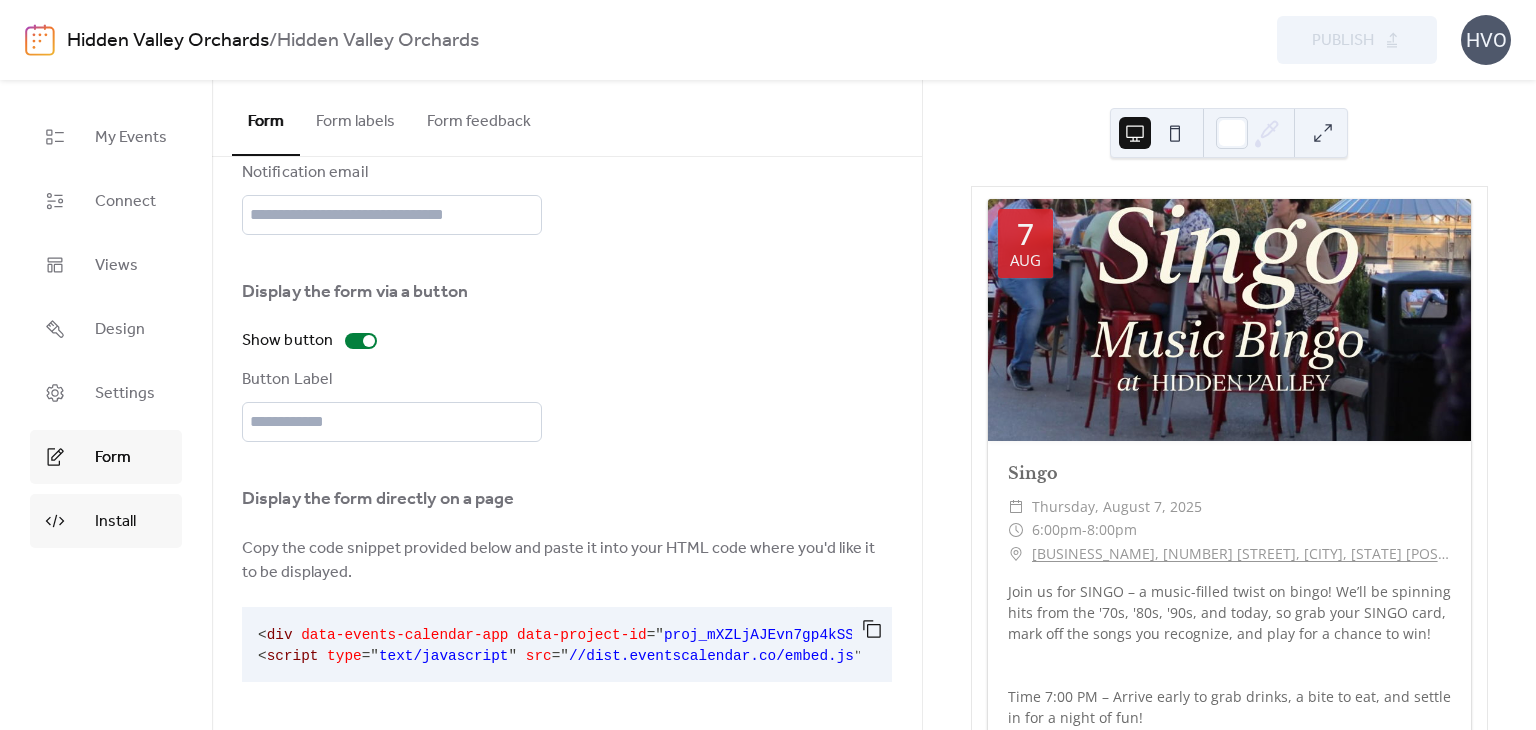 click on "Install" at bounding box center [115, 522] 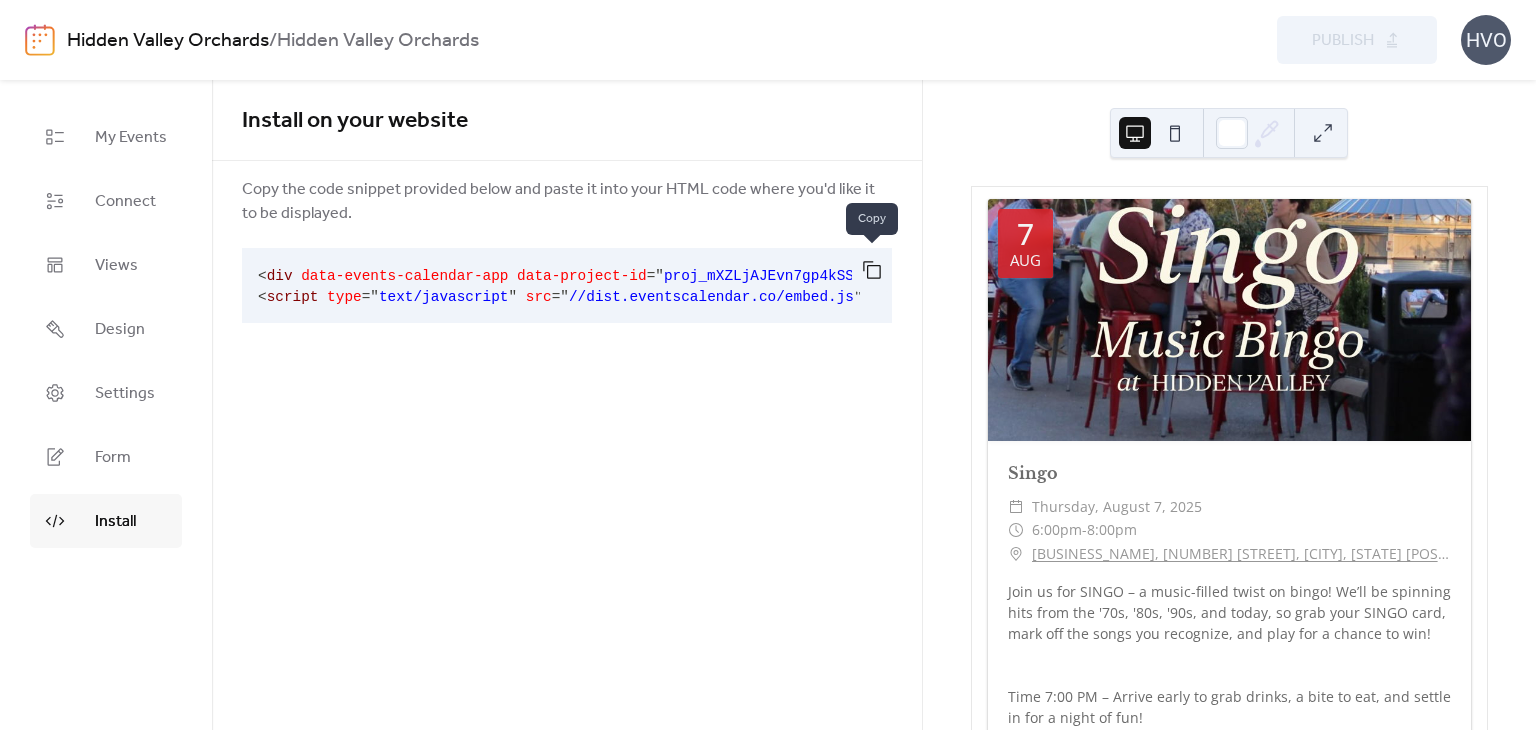 click at bounding box center [872, 270] 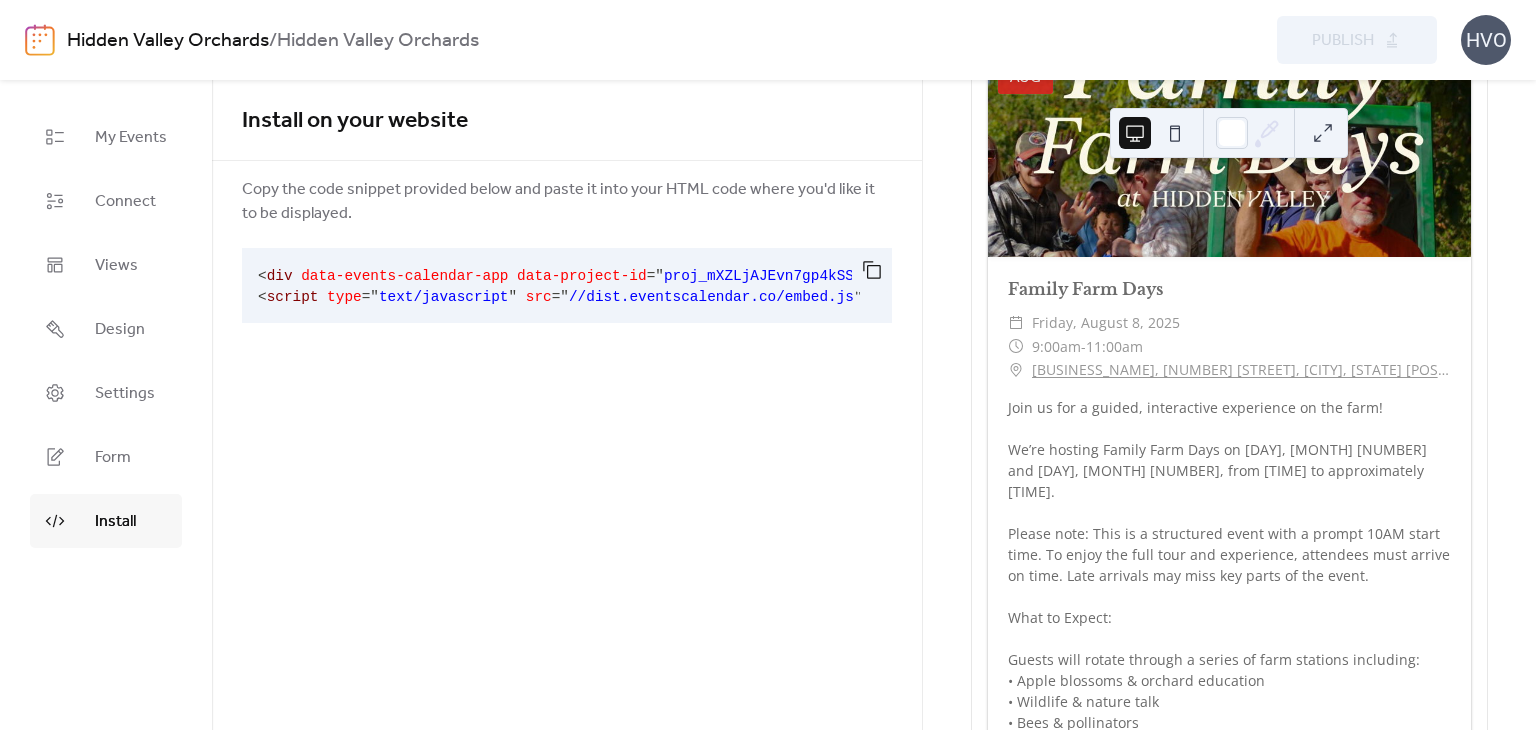 scroll, scrollTop: 0, scrollLeft: 0, axis: both 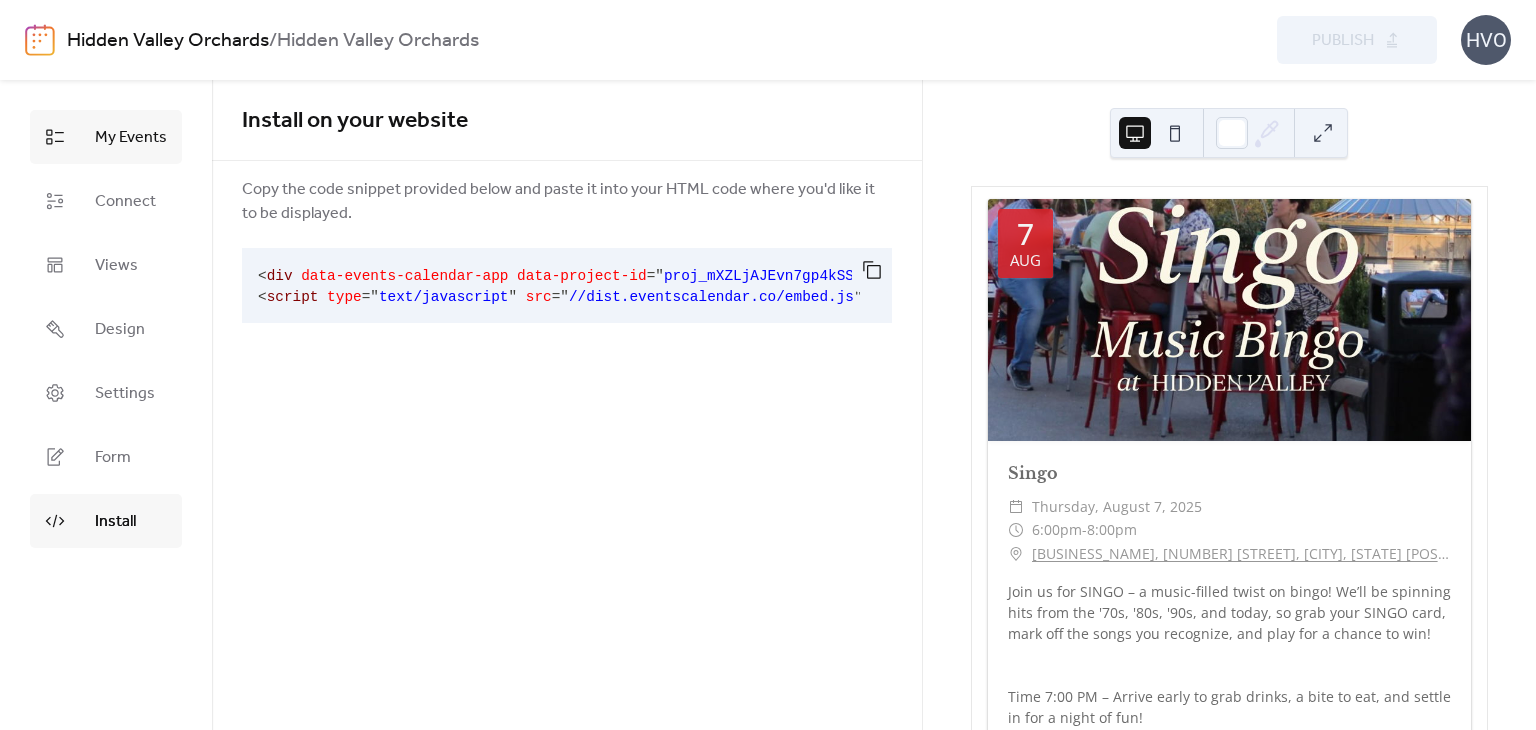 click on "My Events" at bounding box center [131, 138] 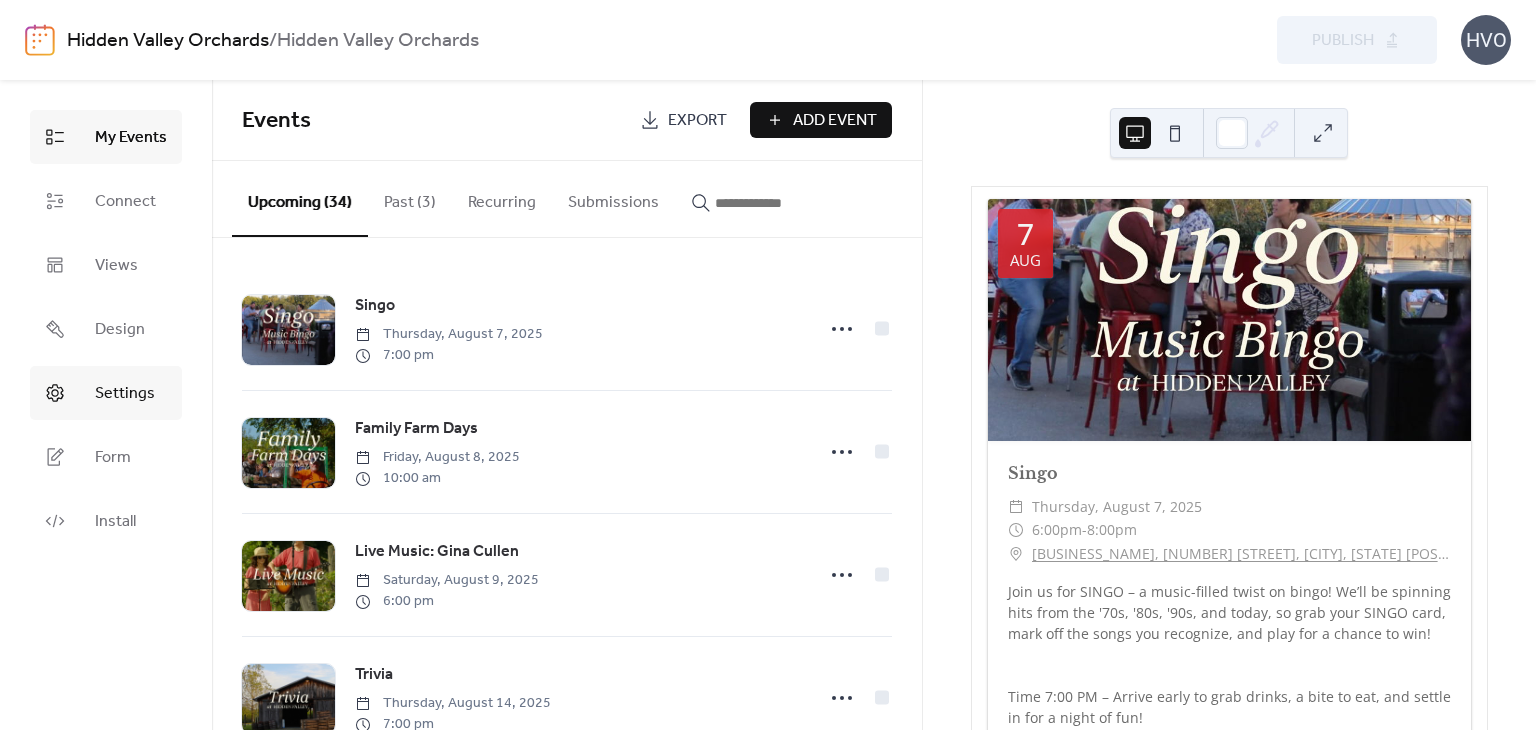 click on "Settings" at bounding box center [125, 394] 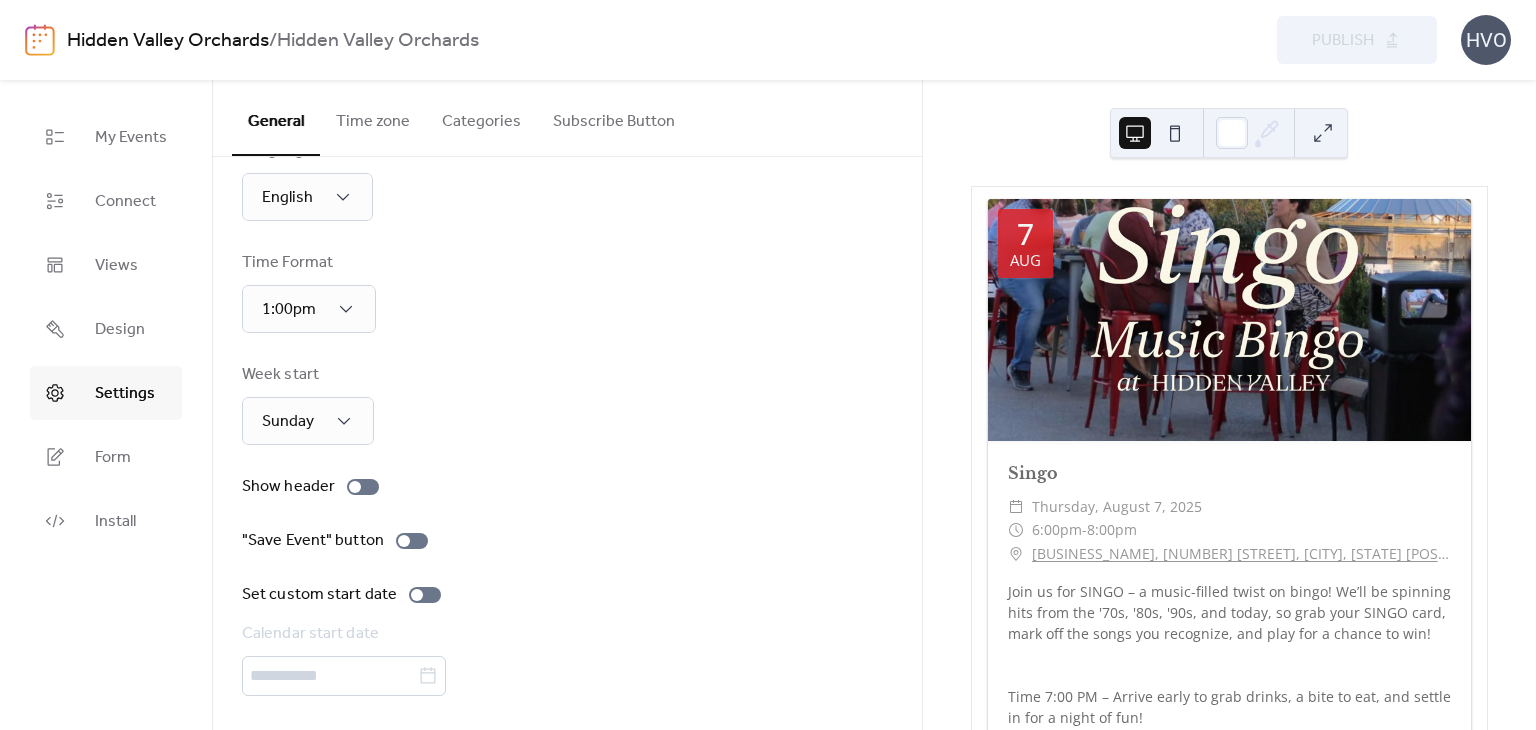scroll, scrollTop: 117, scrollLeft: 0, axis: vertical 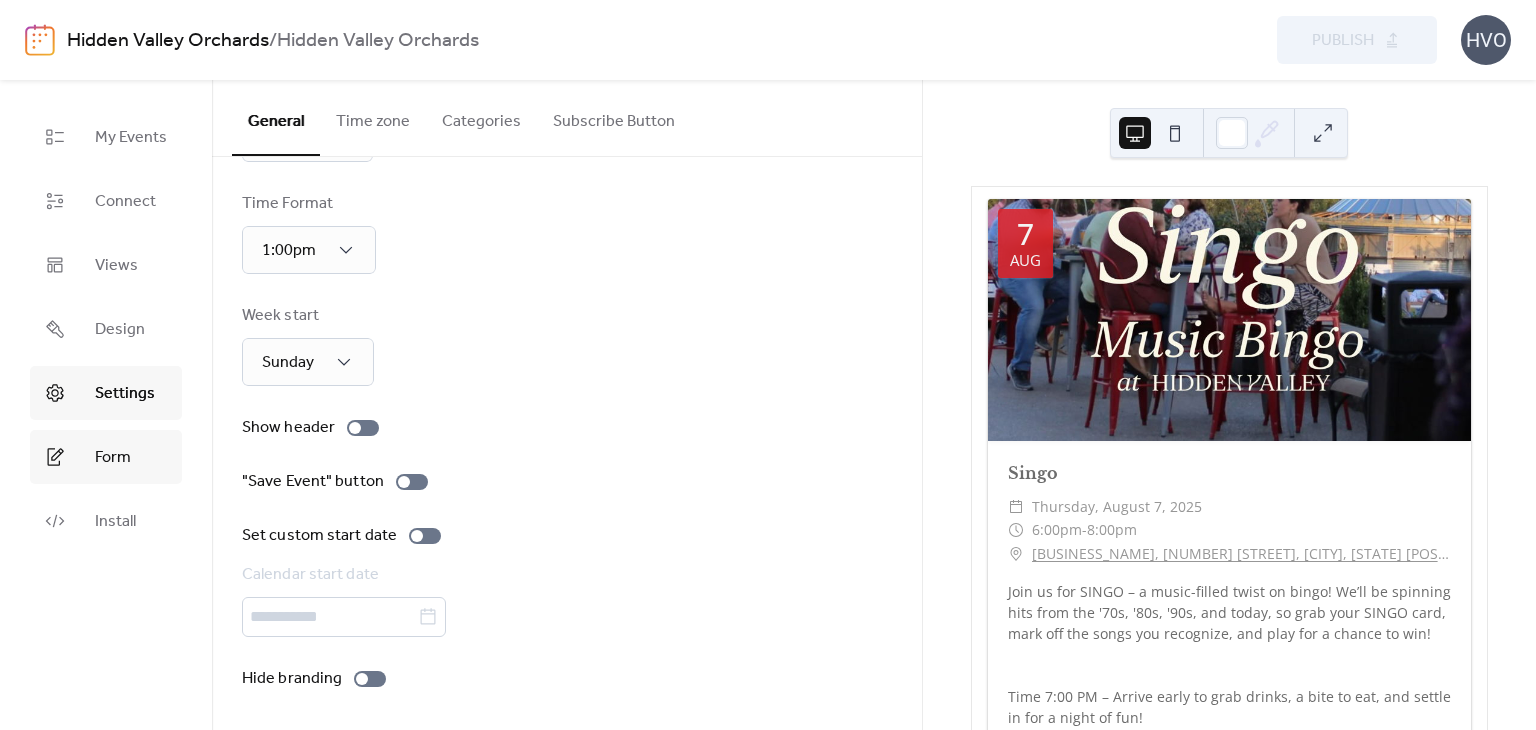 click on "Form" at bounding box center (113, 458) 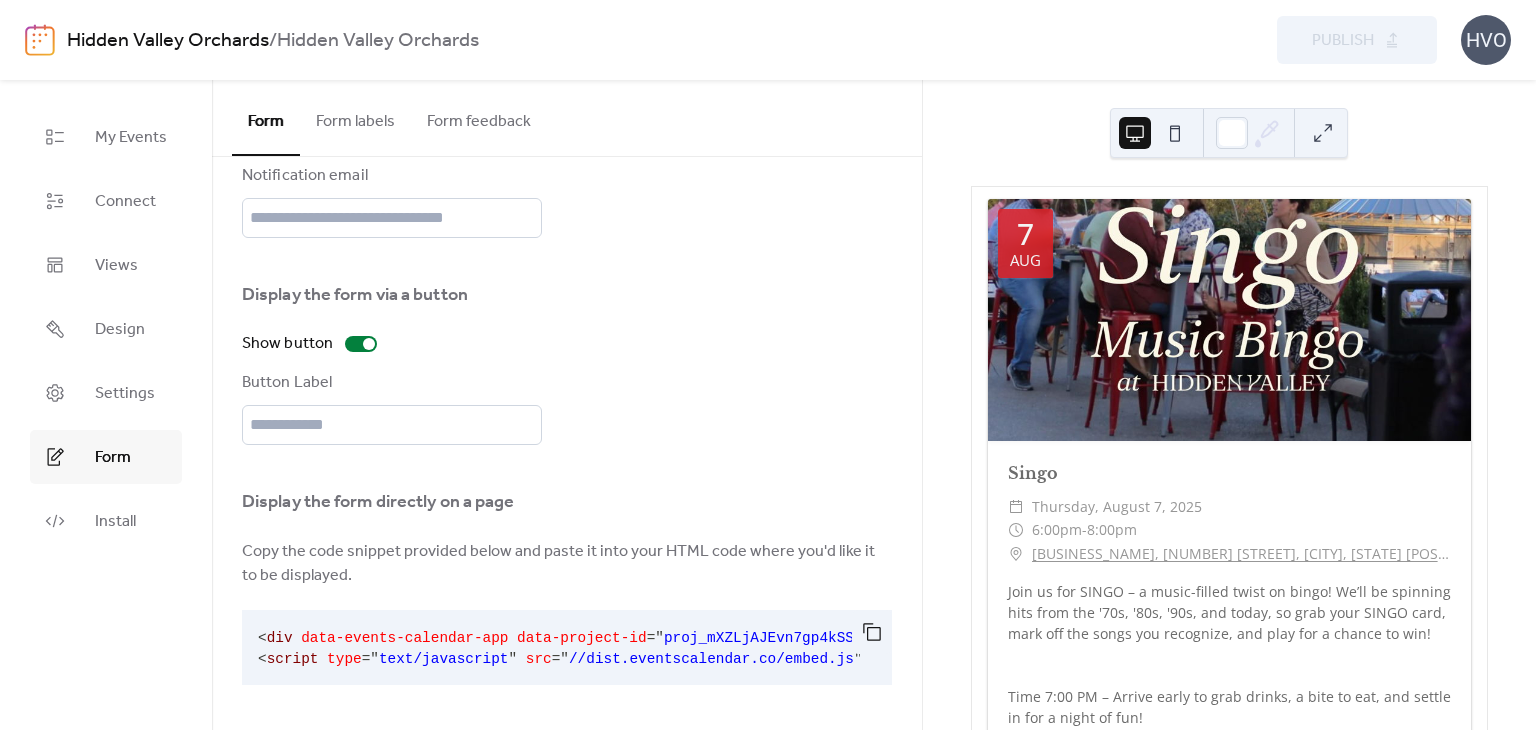 scroll, scrollTop: 85, scrollLeft: 0, axis: vertical 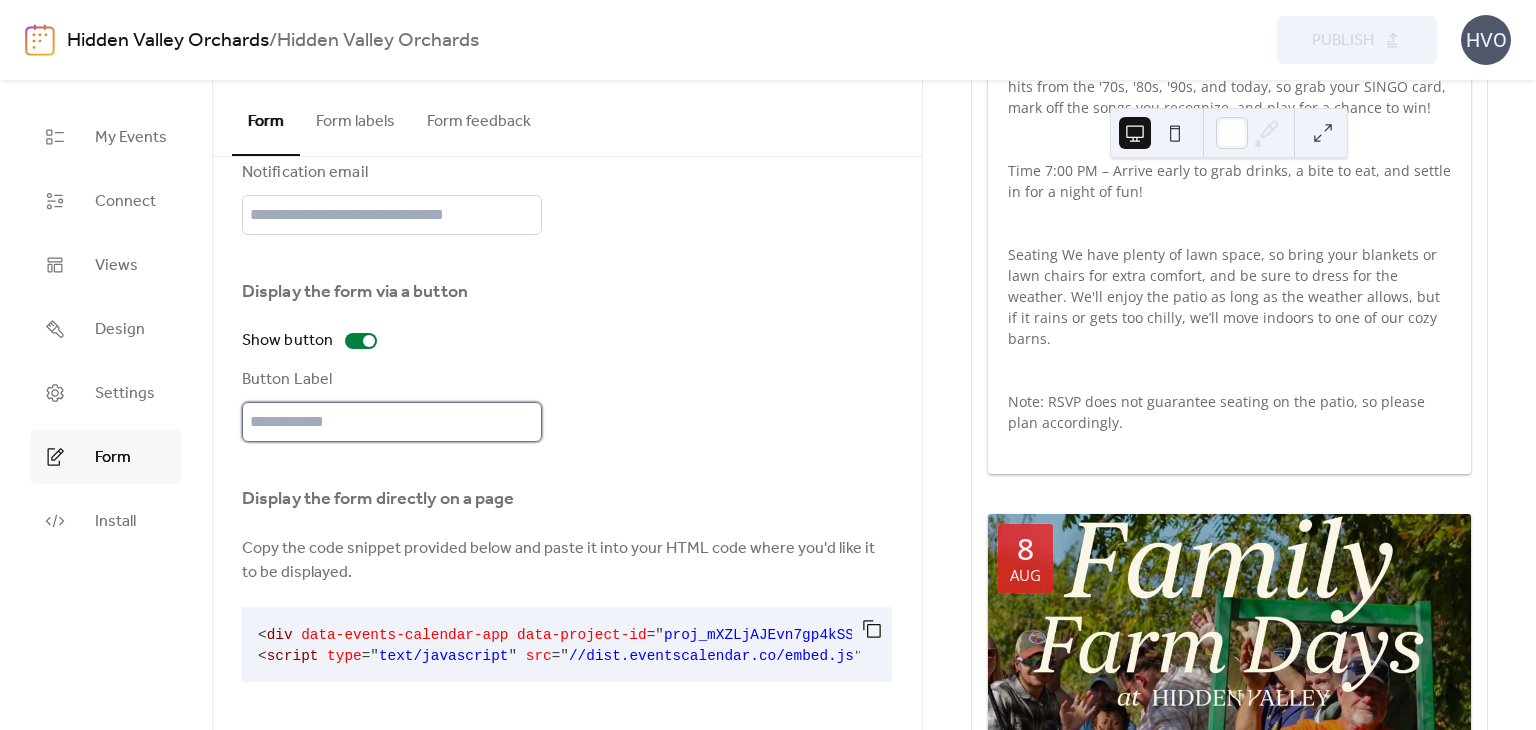 click at bounding box center (392, 422) 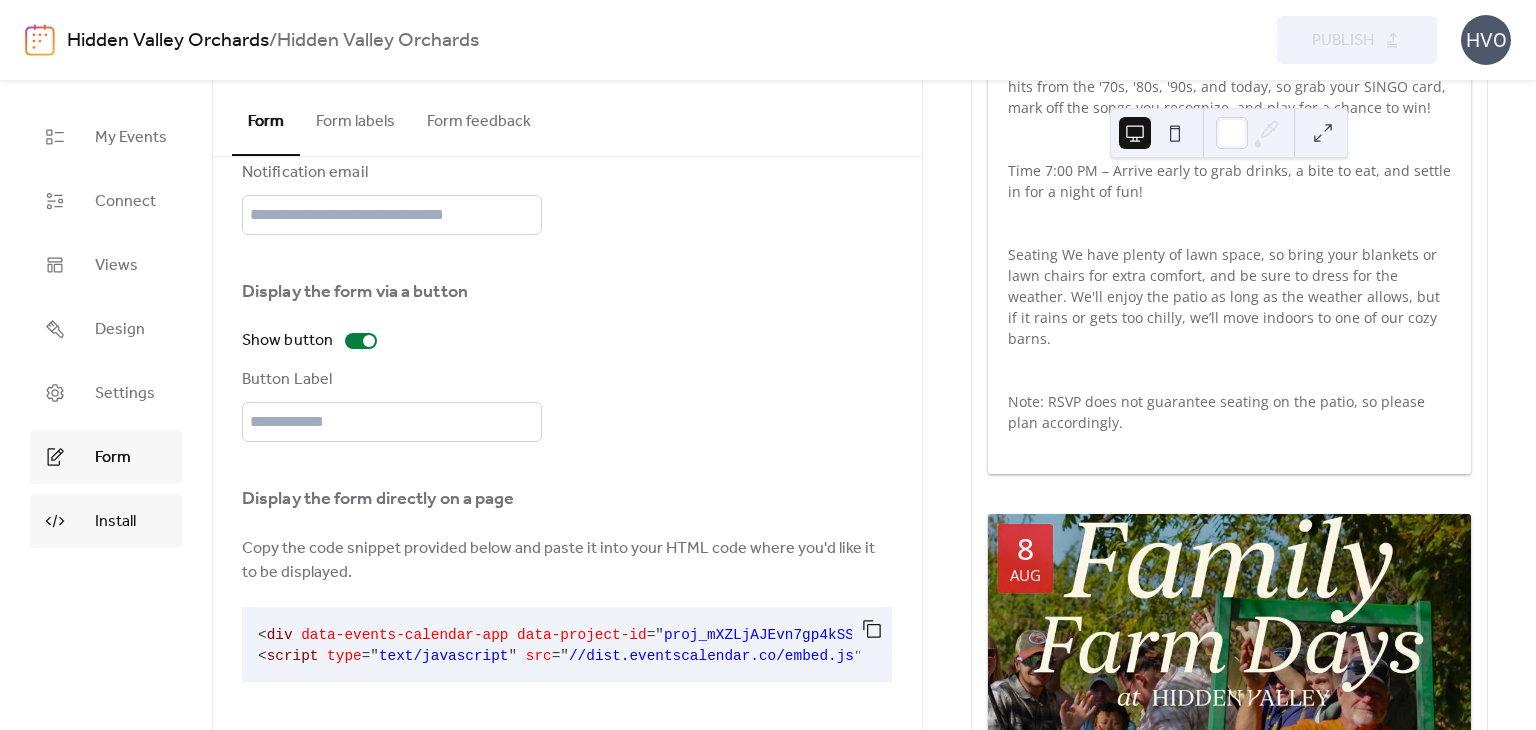 click on "Install" at bounding box center (106, 521) 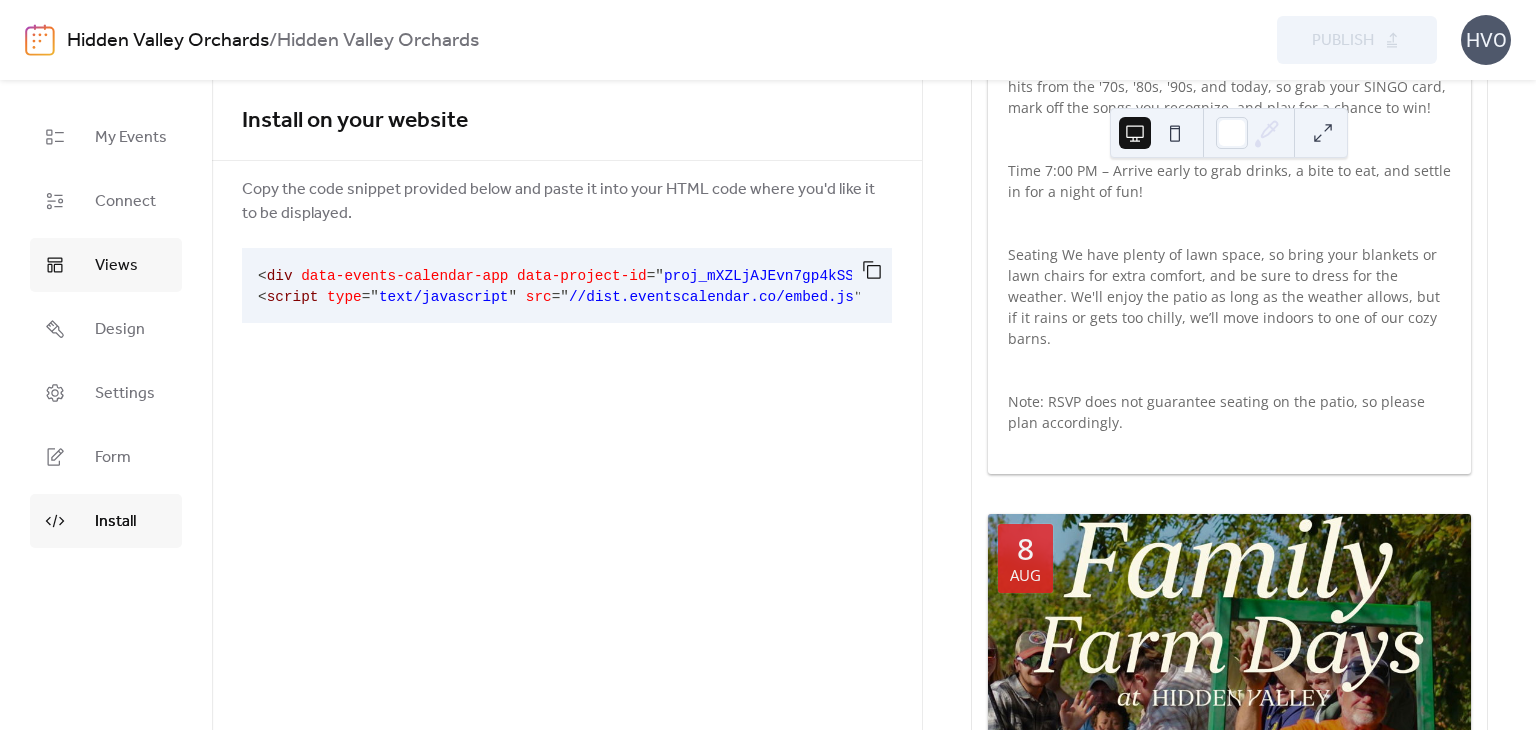 click on "Views" at bounding box center (116, 266) 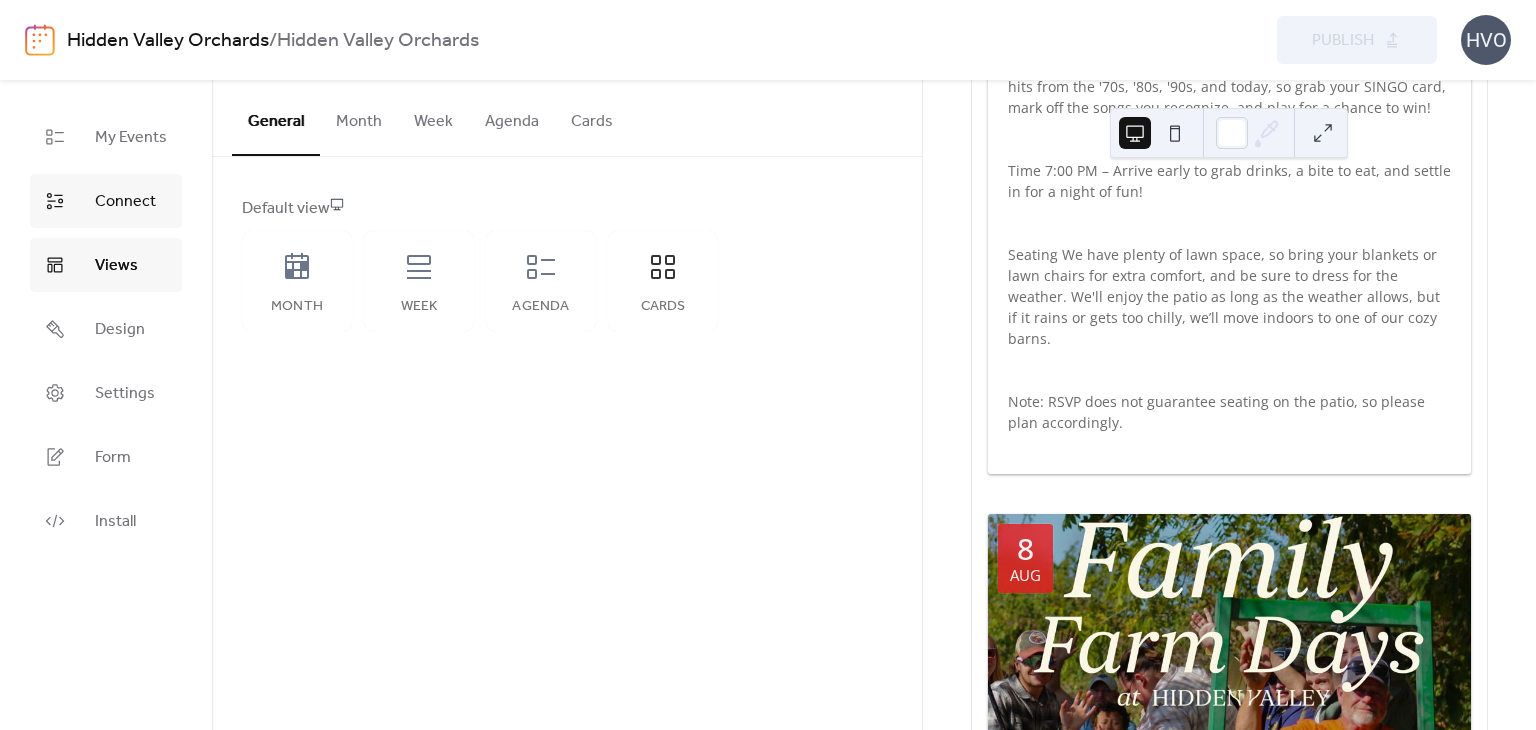 click on "Connect" at bounding box center (125, 202) 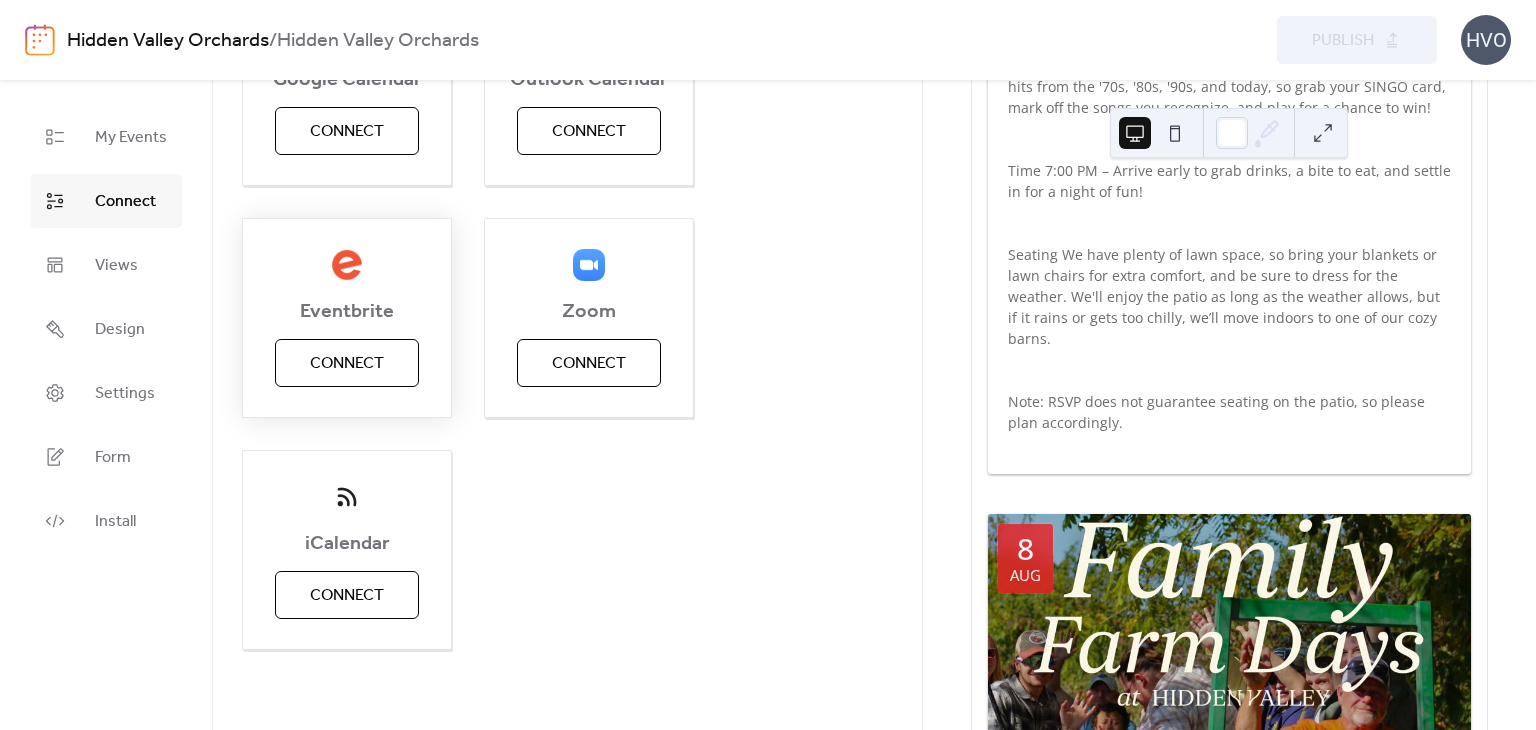 scroll, scrollTop: 0, scrollLeft: 0, axis: both 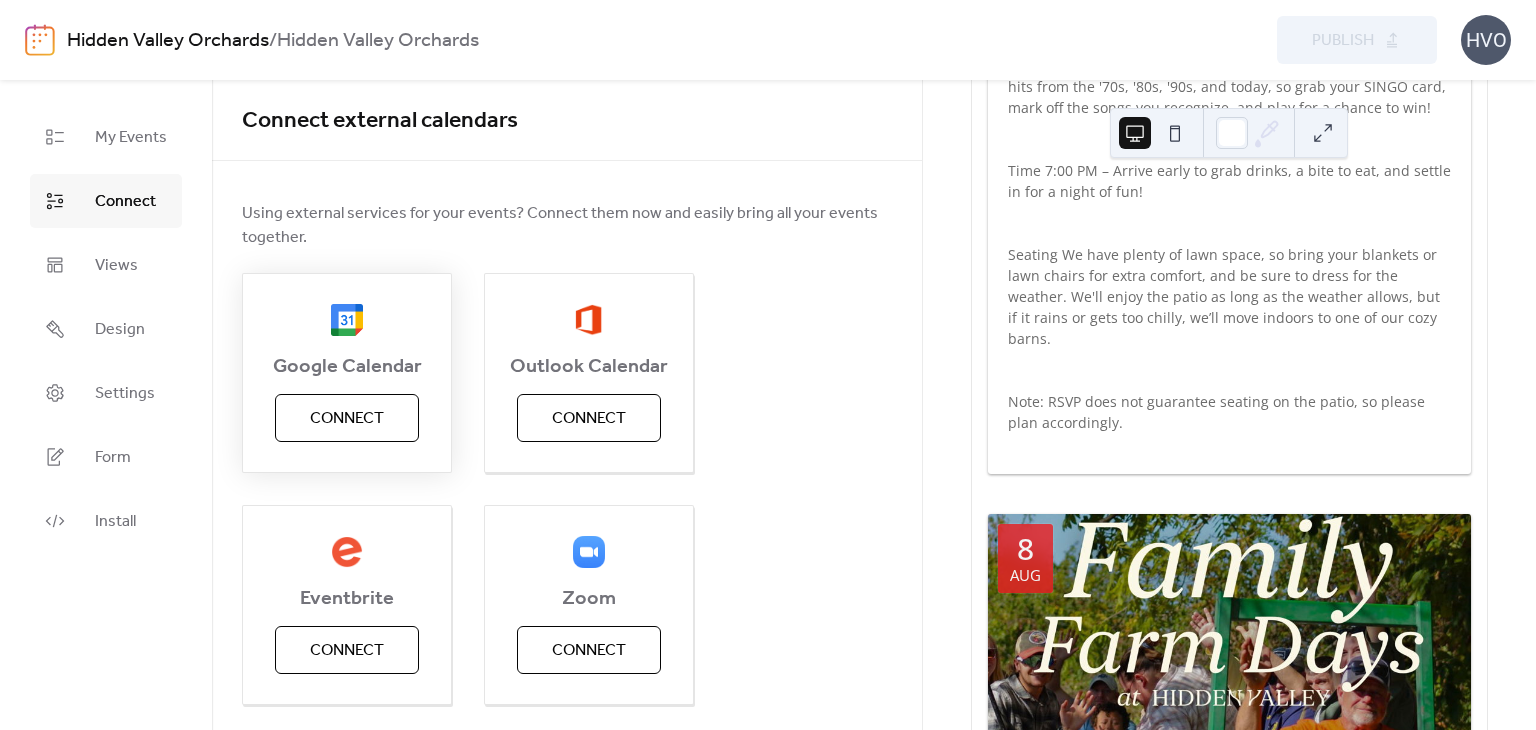 click on "Connect" at bounding box center [347, 419] 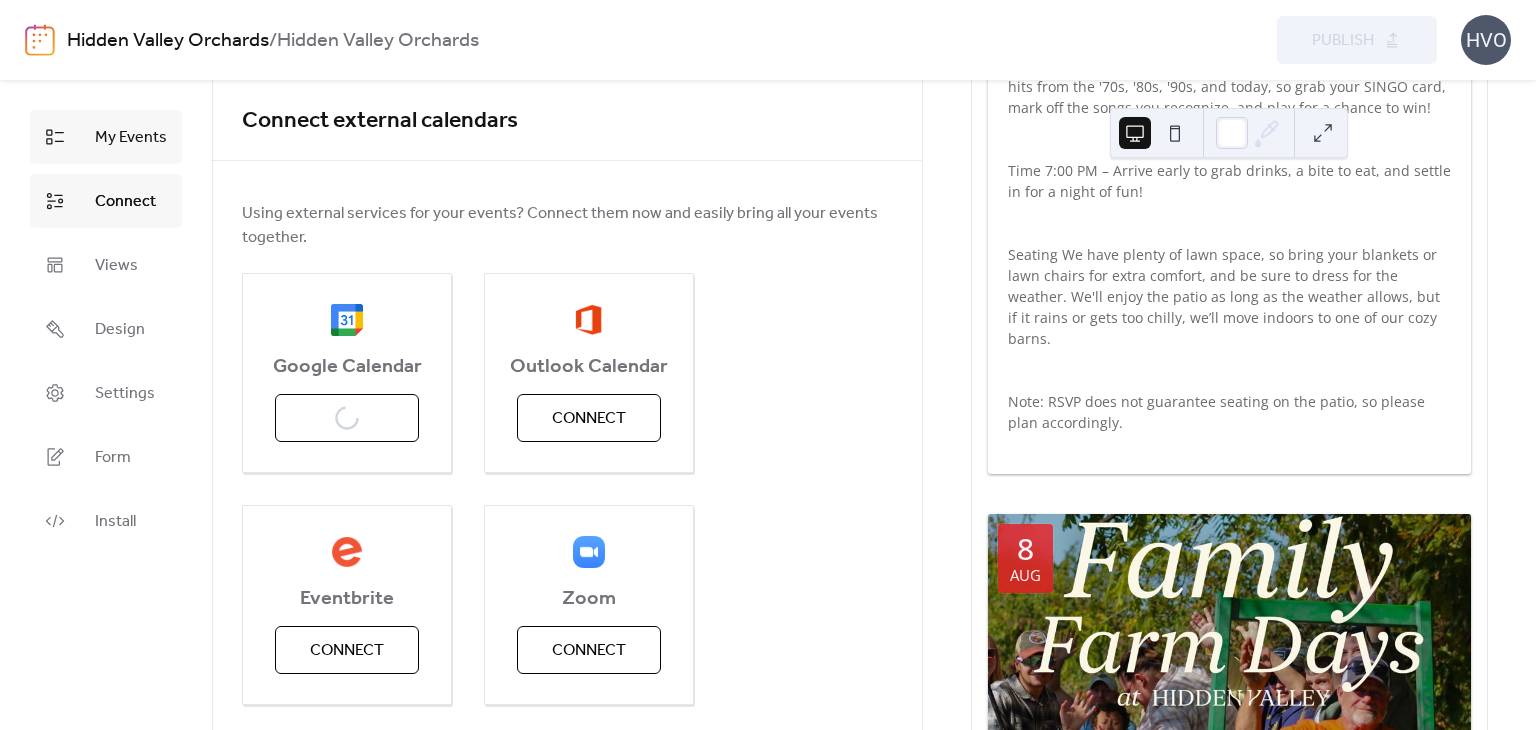 click on "My Events" at bounding box center [131, 138] 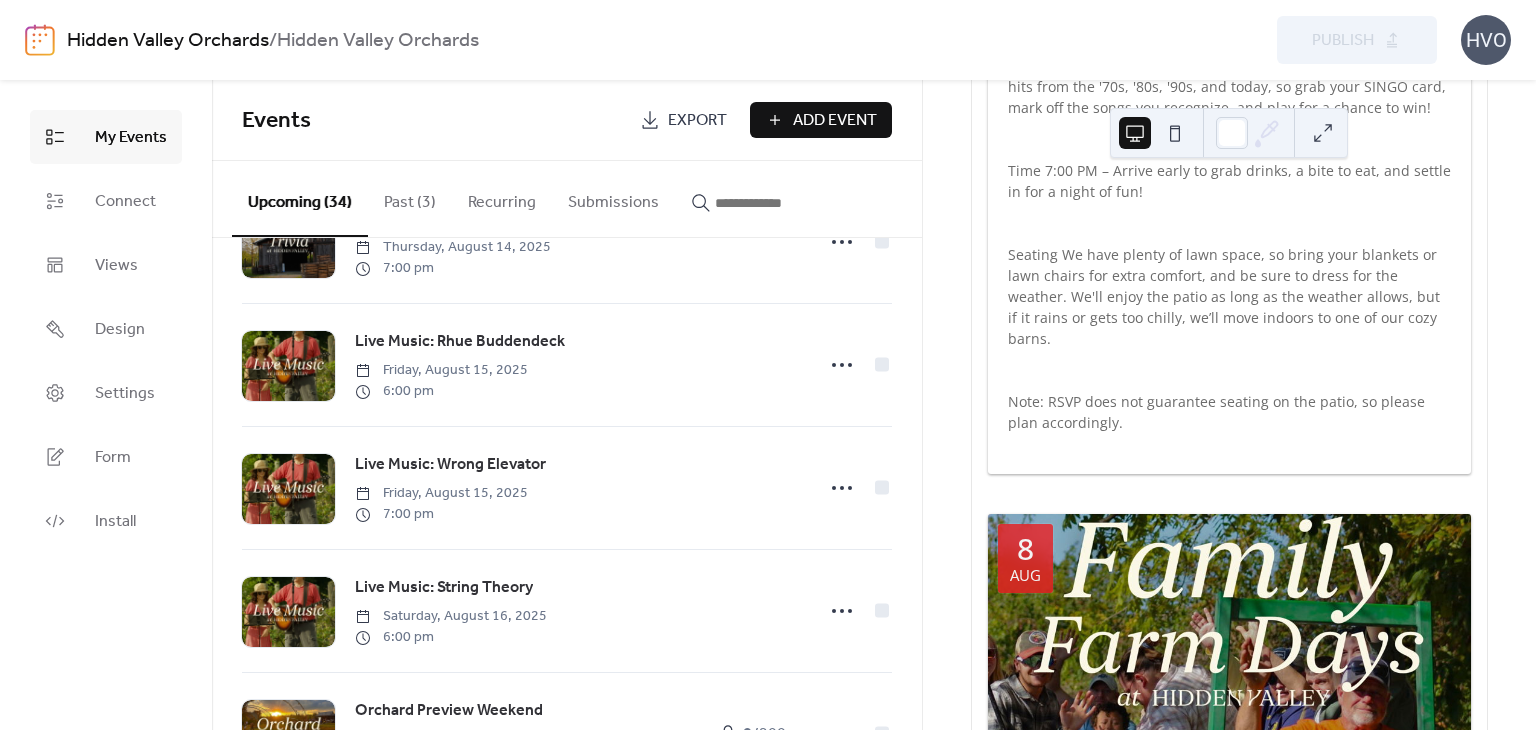 scroll, scrollTop: 0, scrollLeft: 0, axis: both 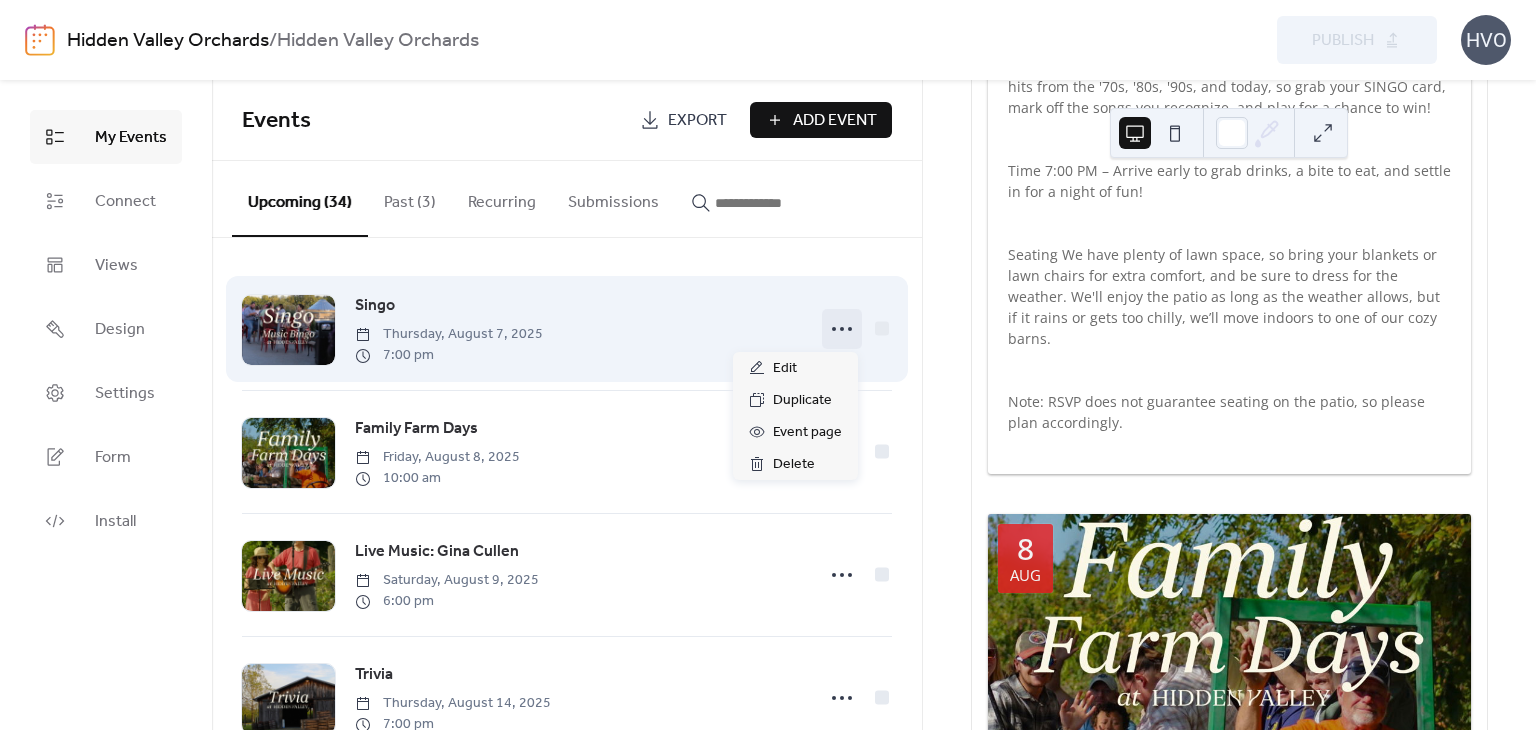 click 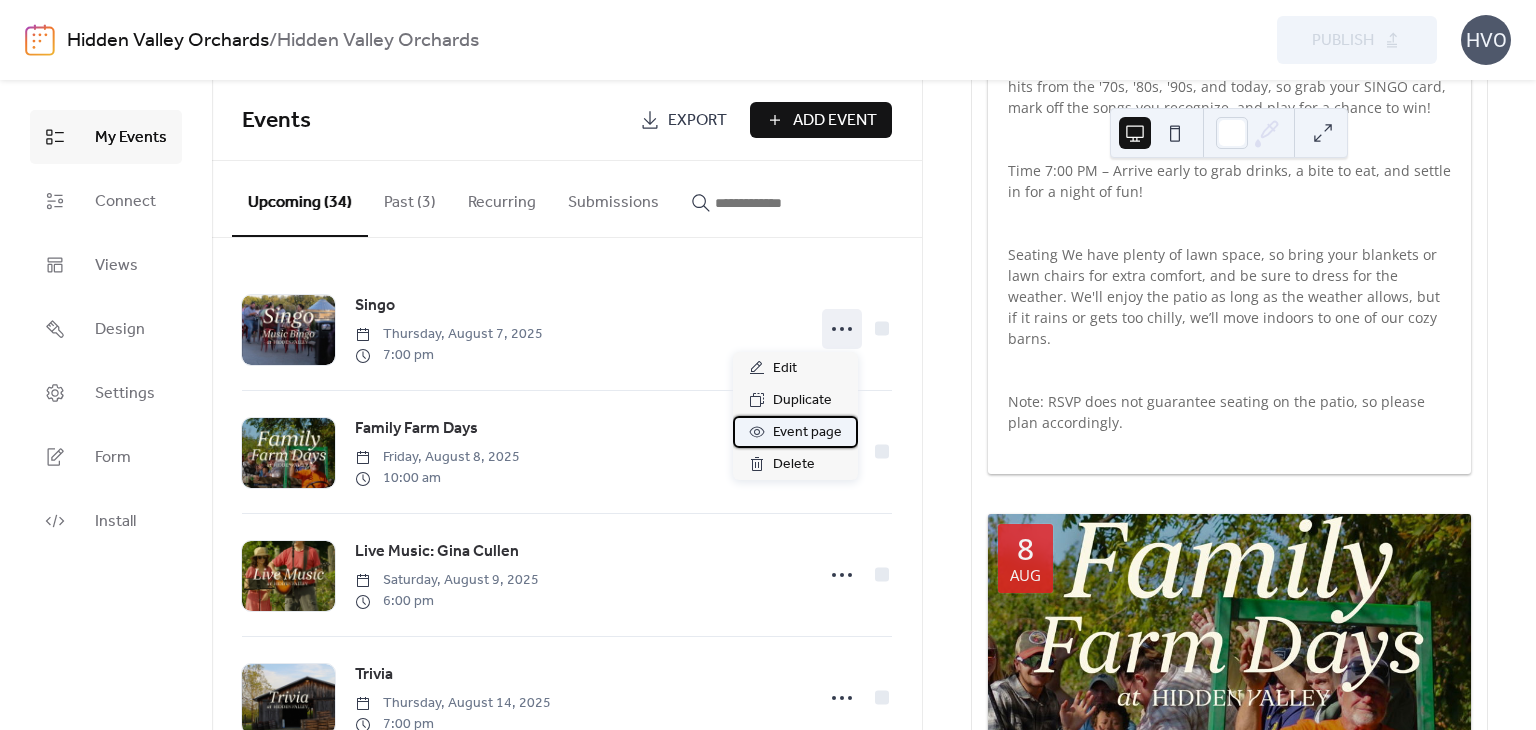 drag, startPoint x: 799, startPoint y: 431, endPoint x: 788, endPoint y: 430, distance: 11.045361 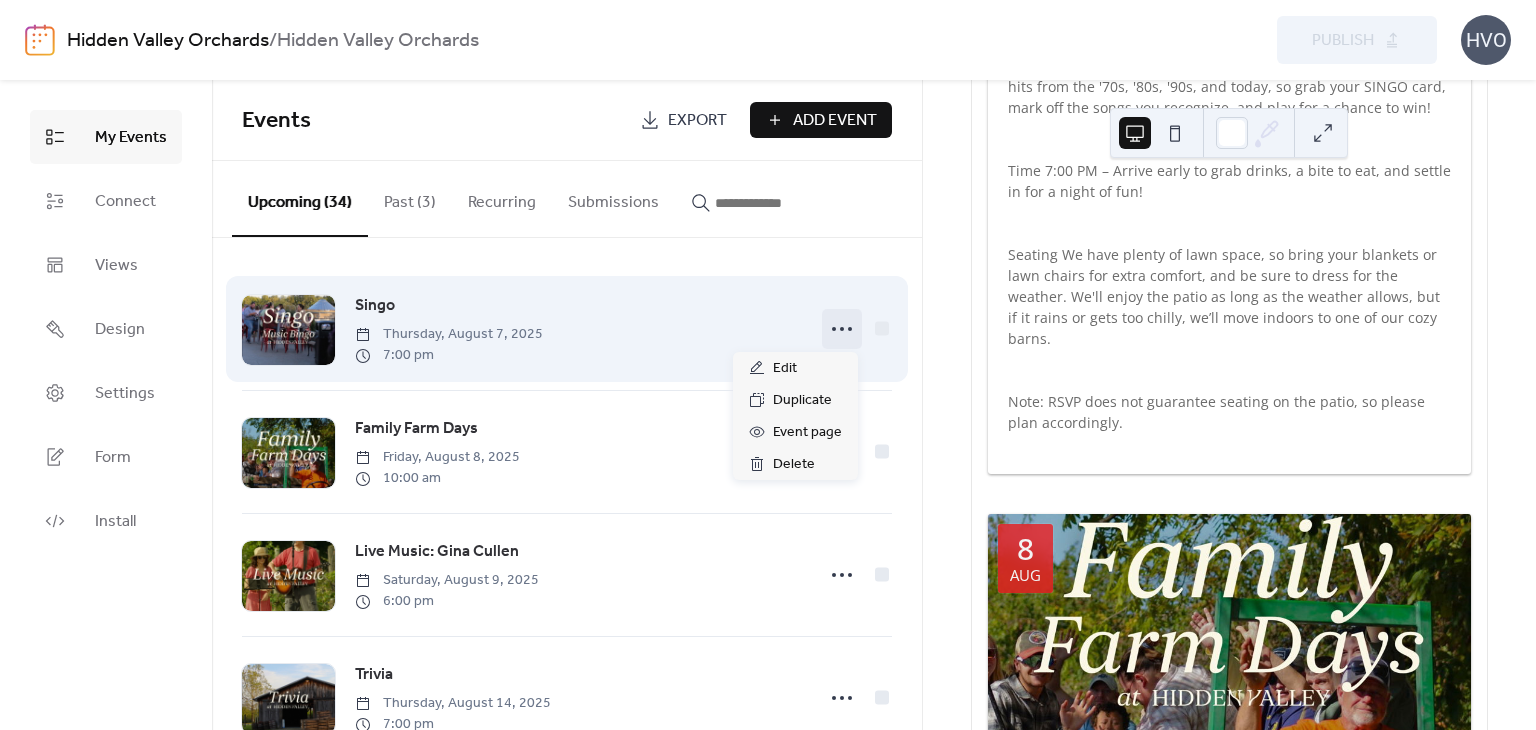 click 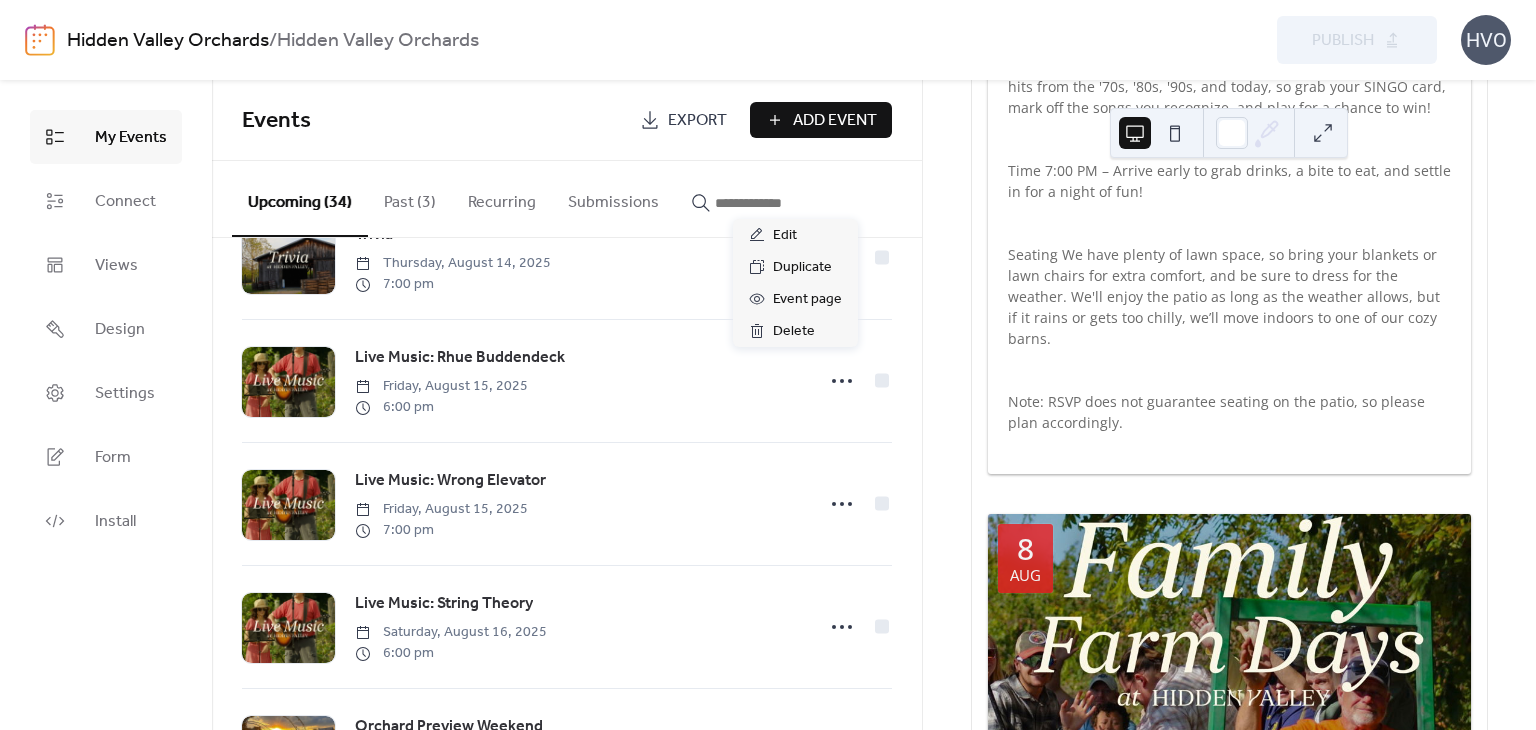scroll, scrollTop: 443, scrollLeft: 0, axis: vertical 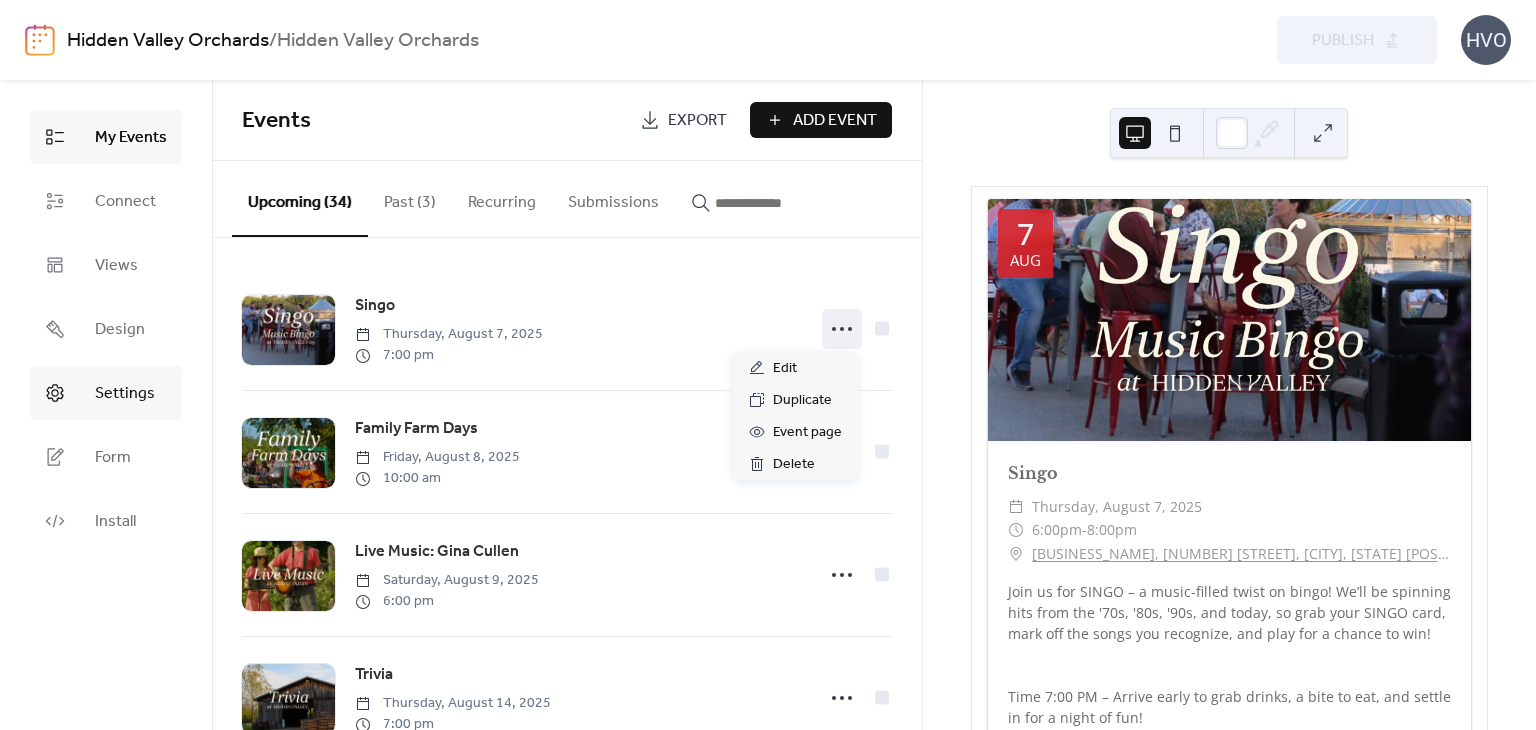 click on "Settings" at bounding box center [125, 394] 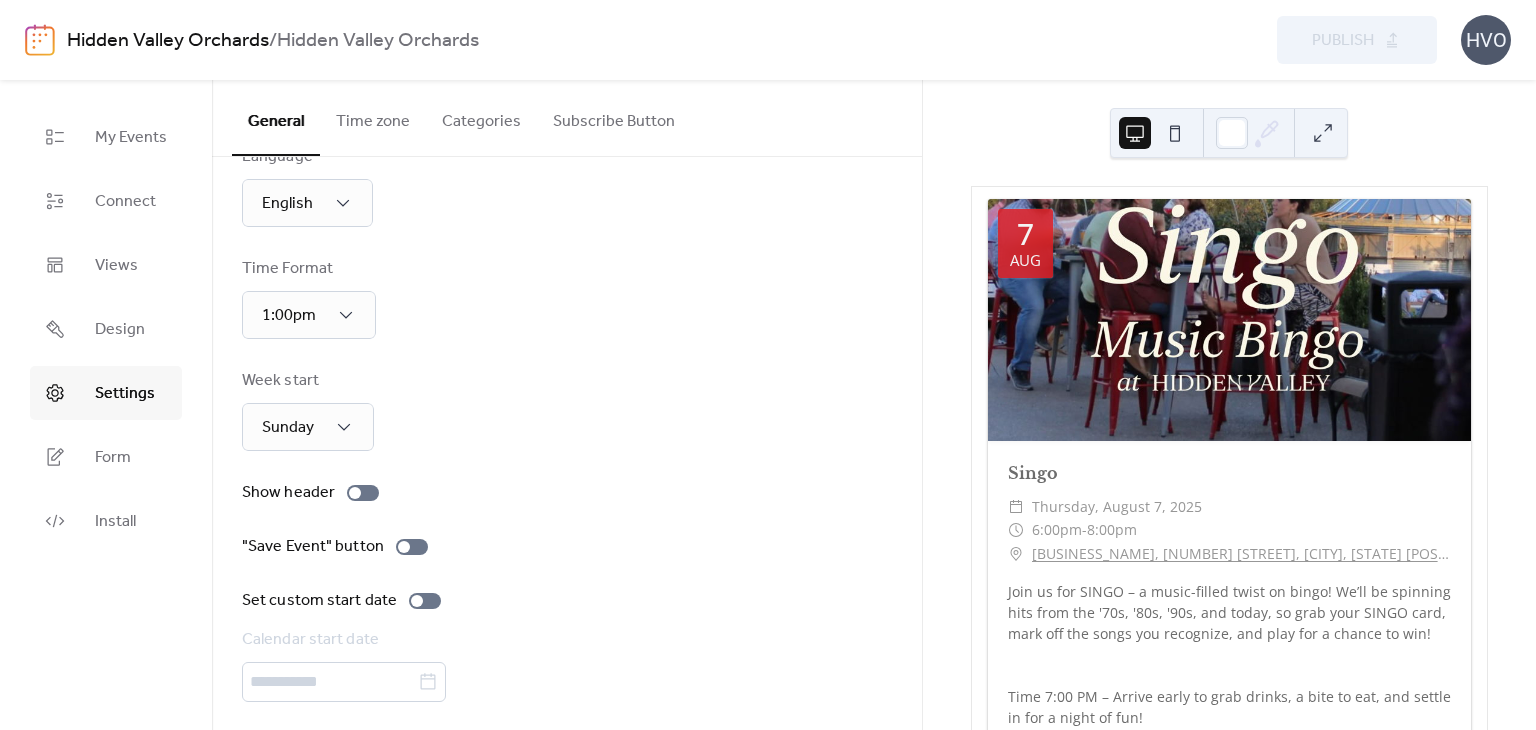 scroll, scrollTop: 117, scrollLeft: 0, axis: vertical 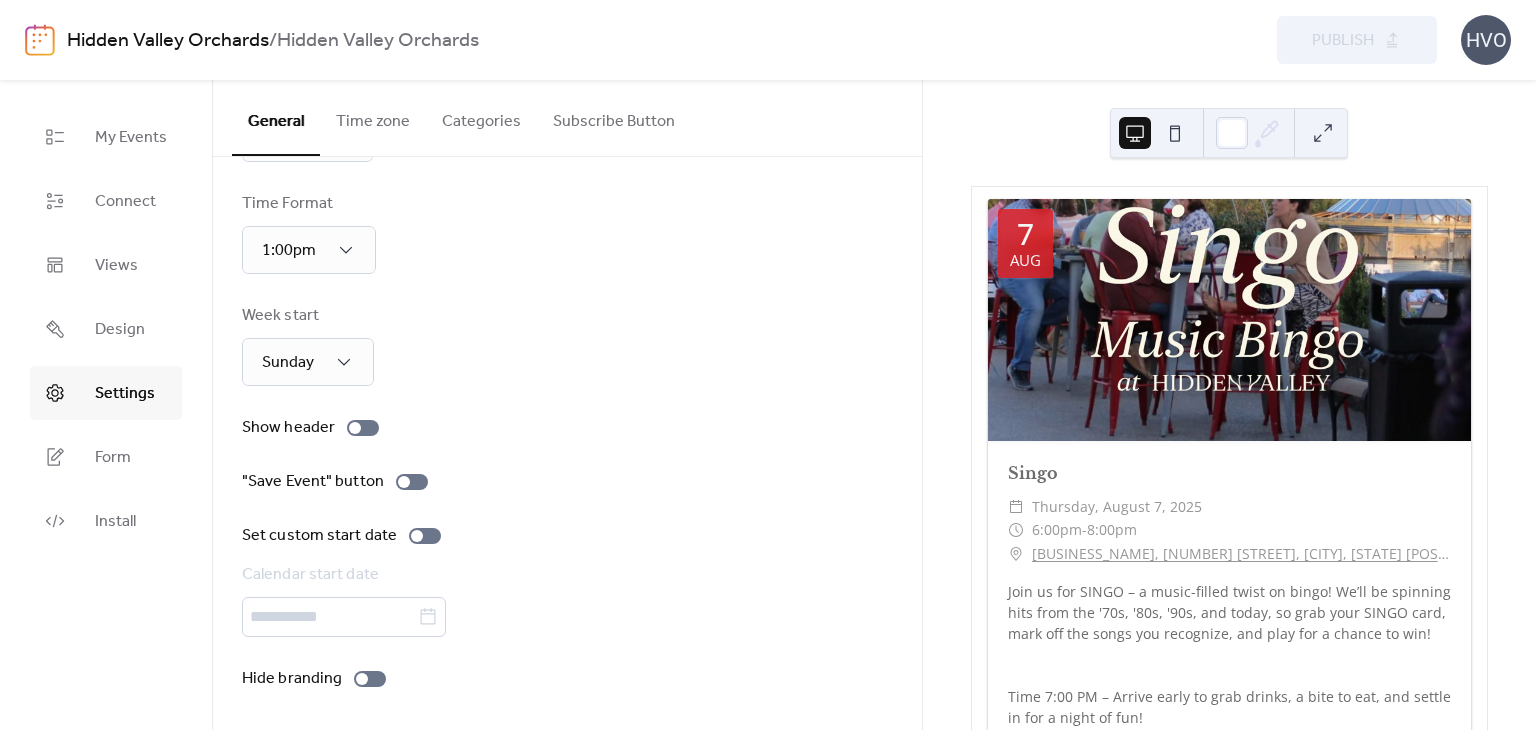 click on "Time zone" at bounding box center [373, 117] 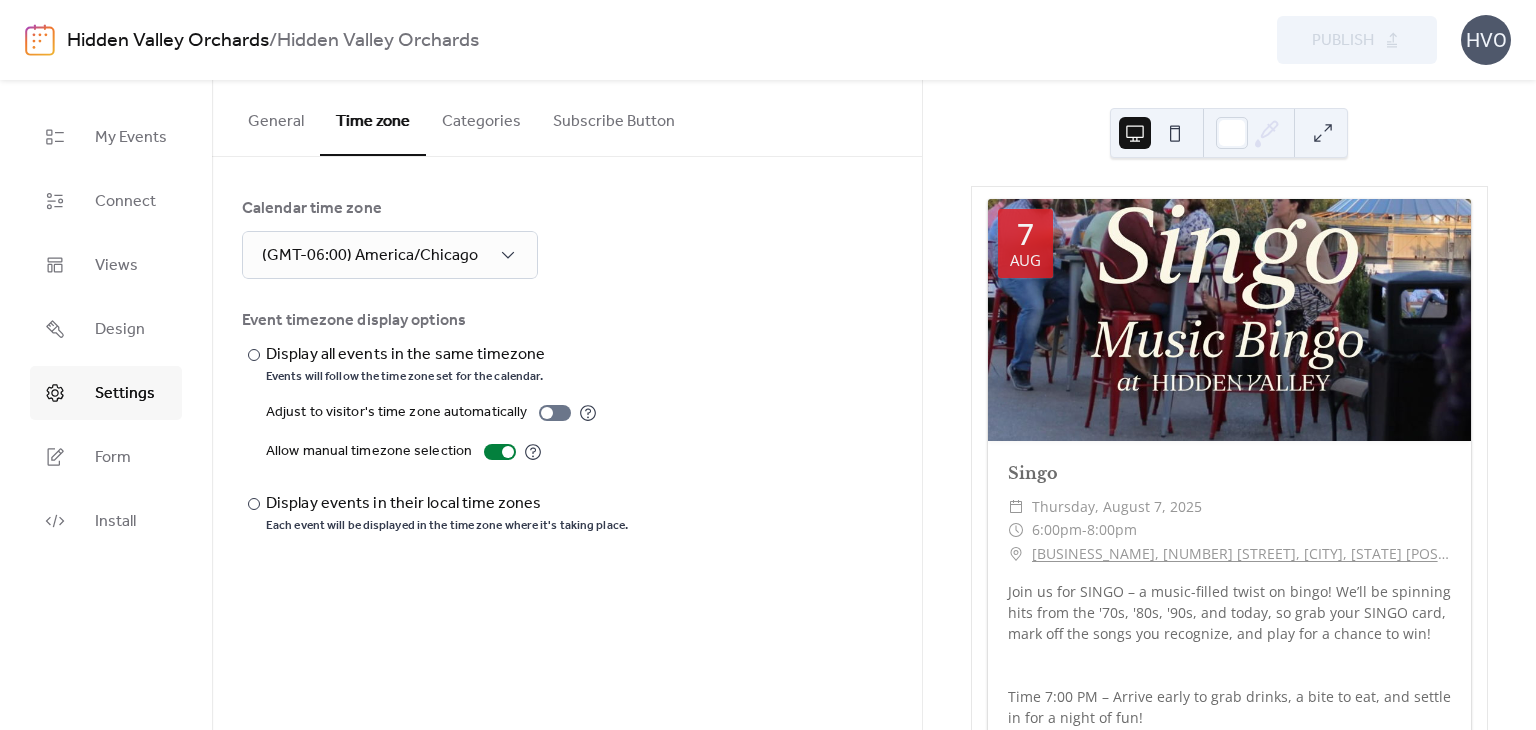 scroll, scrollTop: 0, scrollLeft: 0, axis: both 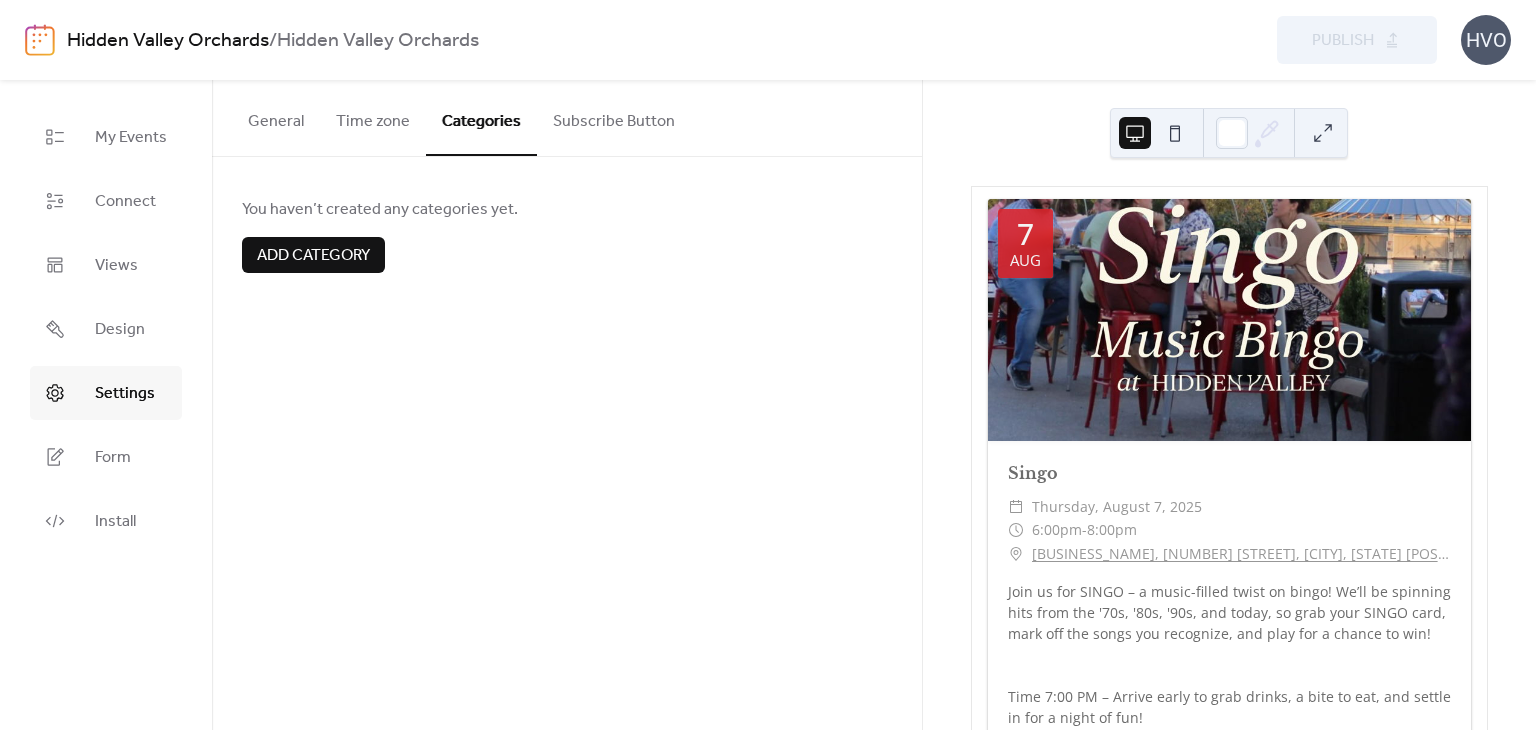 click on "Subscribe Button" at bounding box center (614, 117) 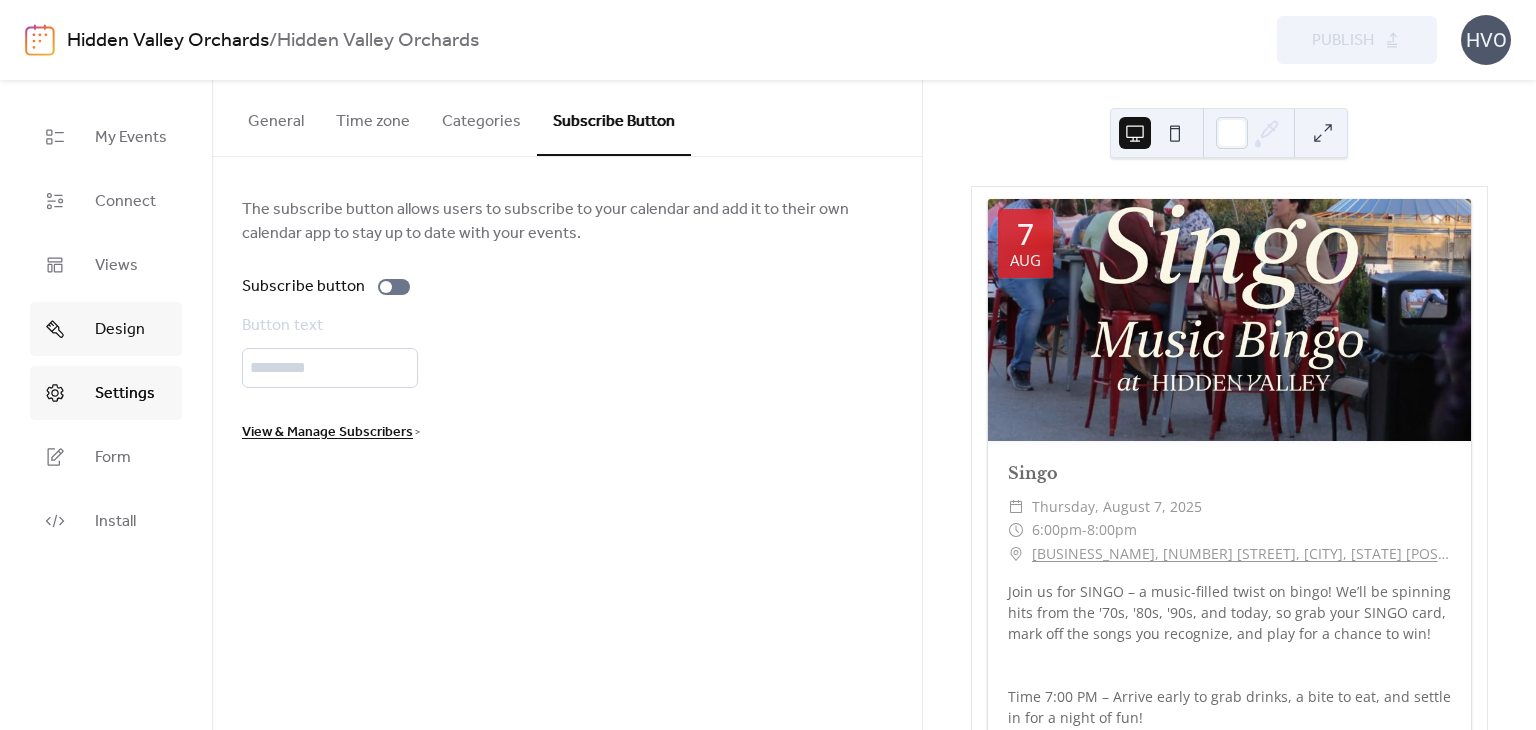 click on "Design" at bounding box center [106, 329] 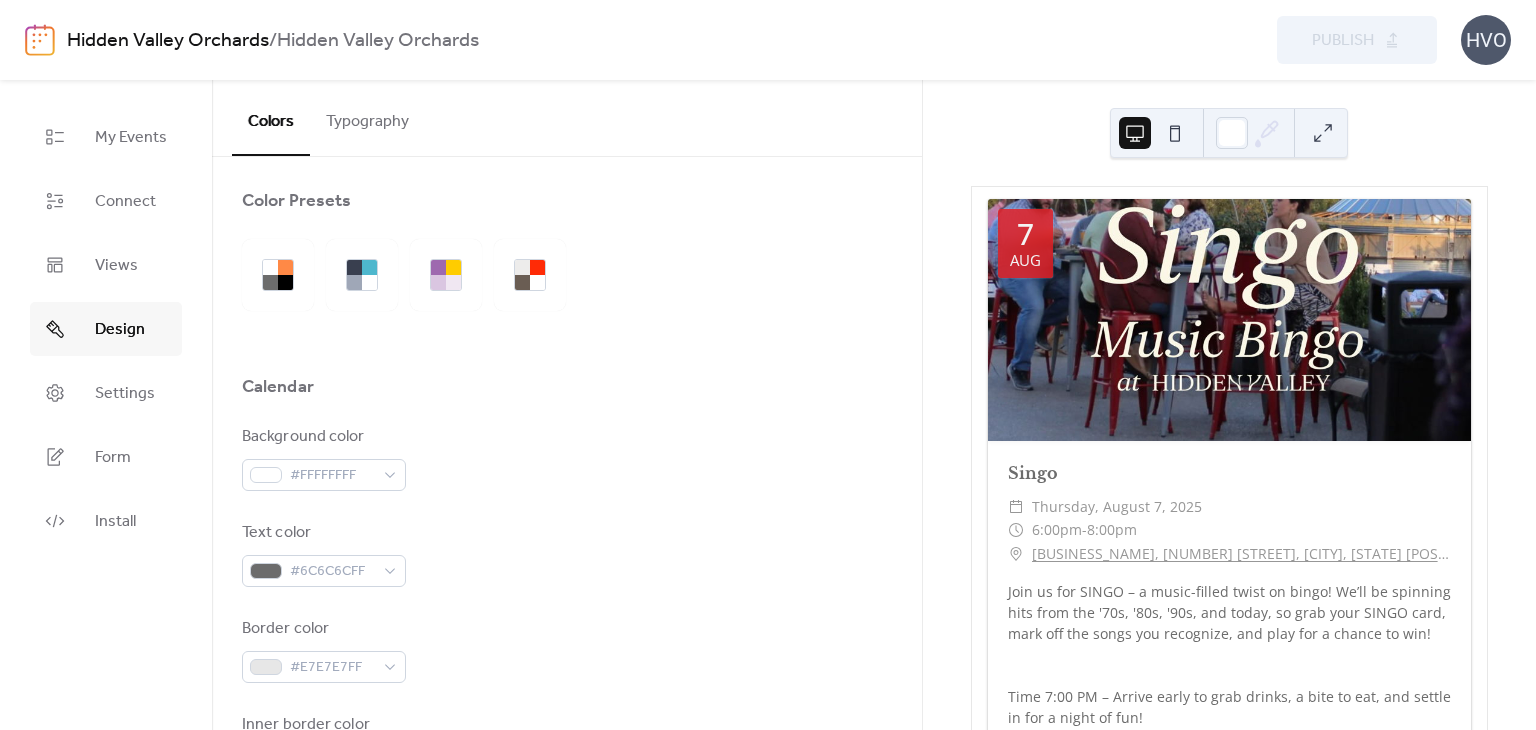 scroll, scrollTop: 0, scrollLeft: 0, axis: both 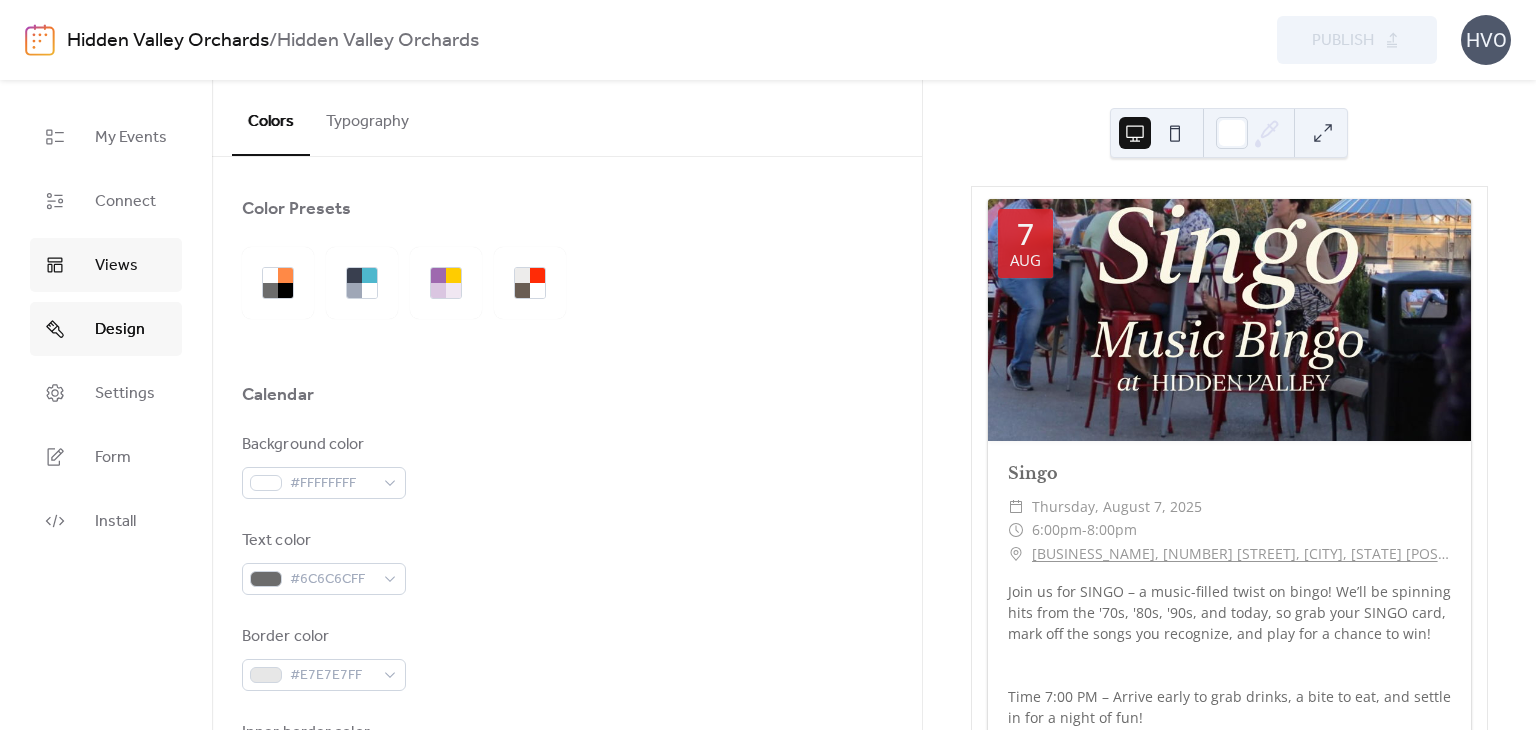 click on "Views" at bounding box center (116, 266) 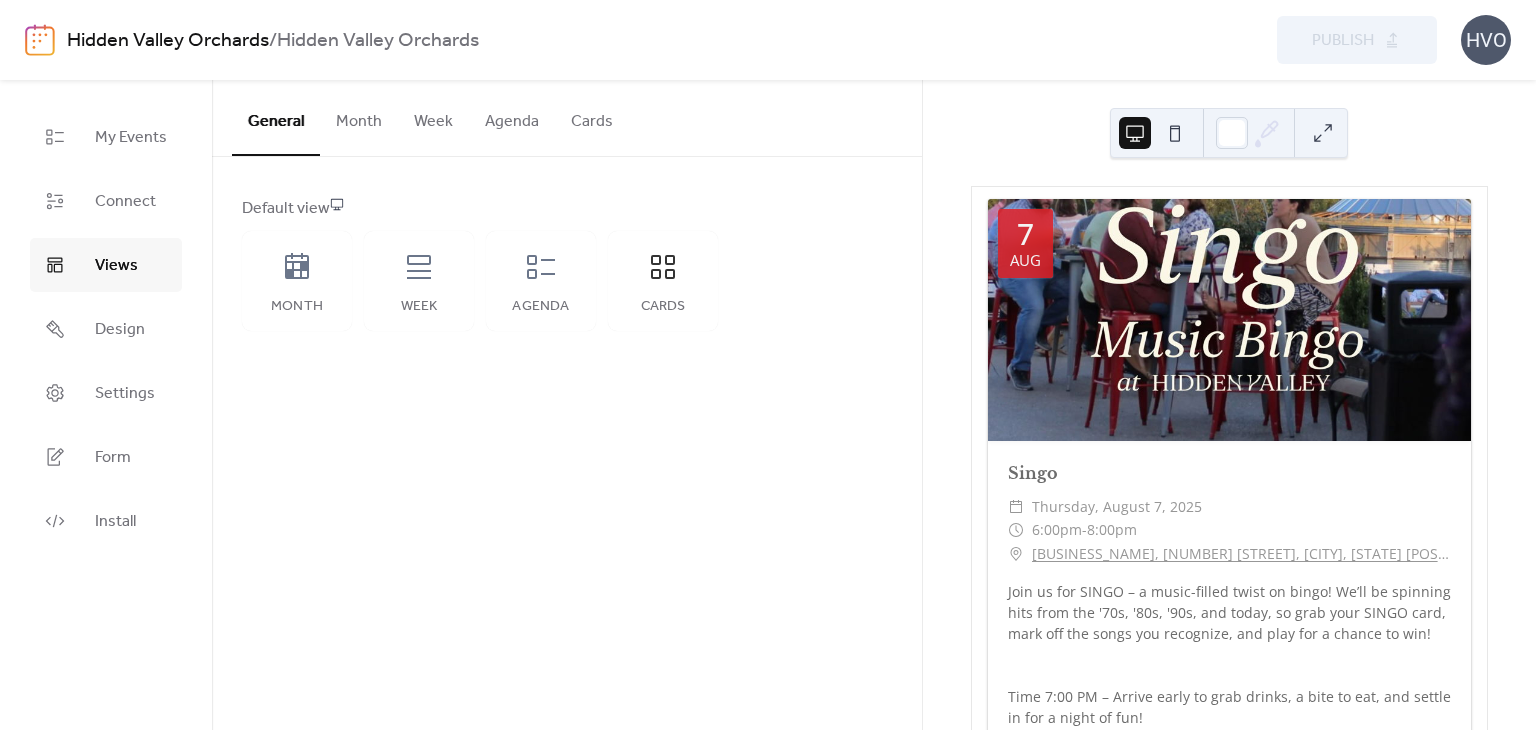 click on "Month" at bounding box center (359, 117) 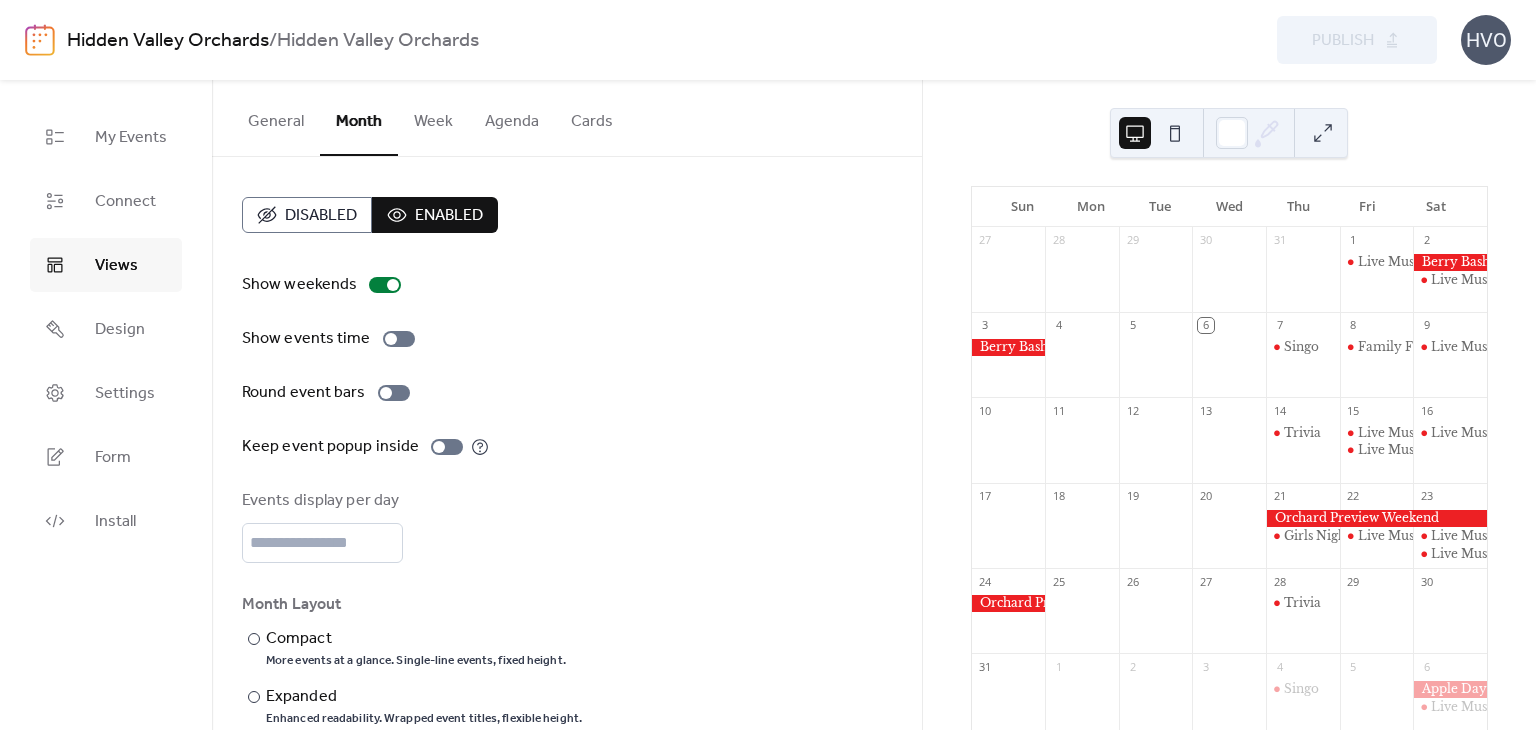 click on "General" at bounding box center [276, 117] 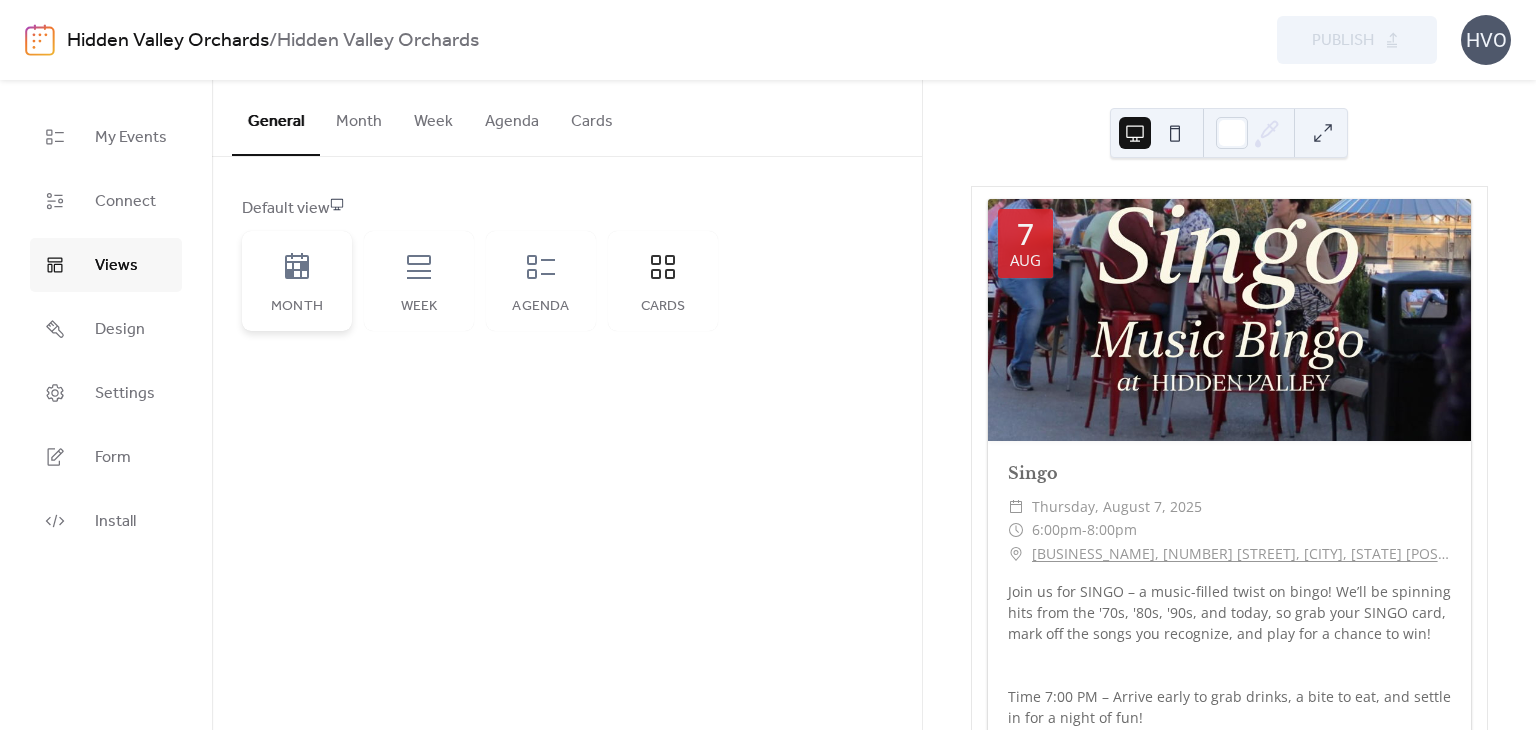 click 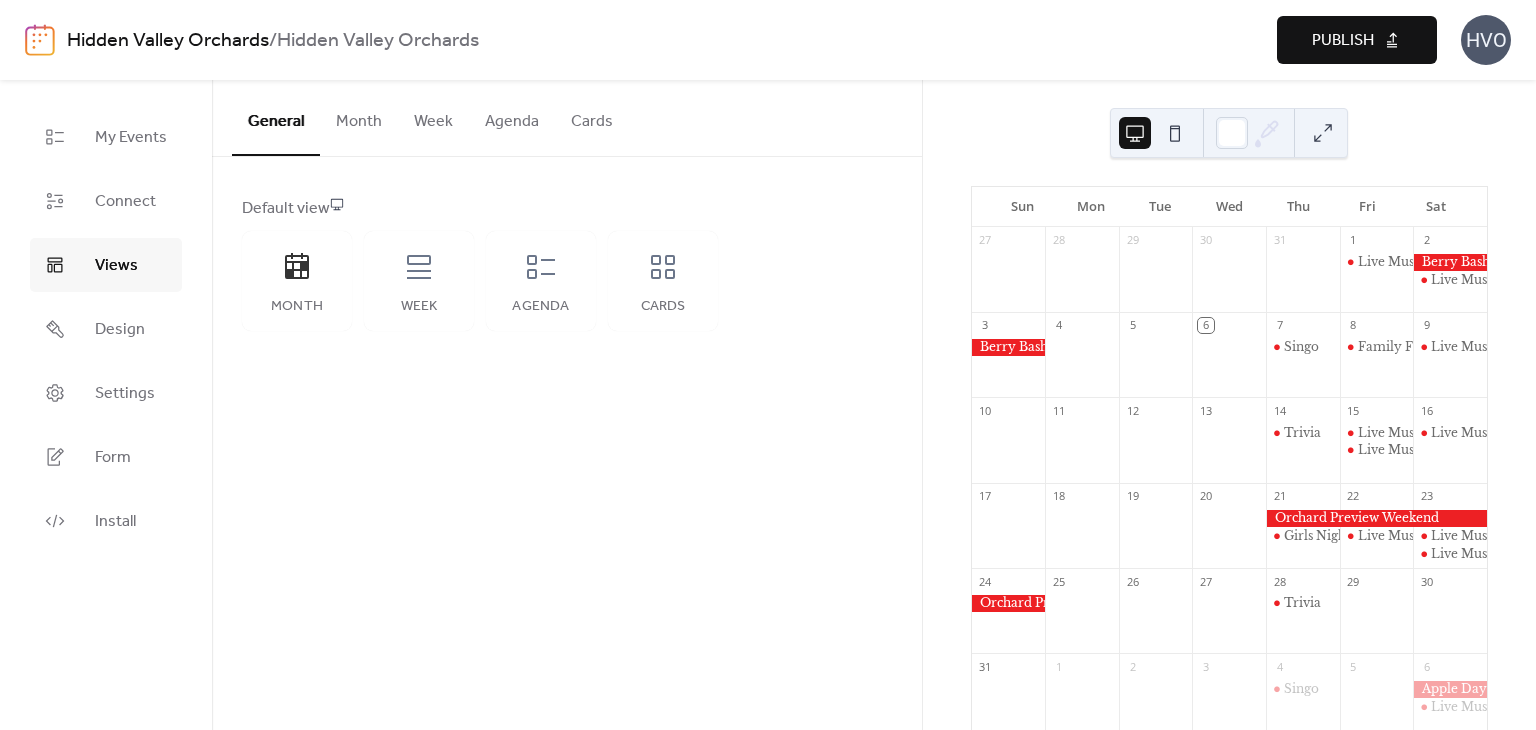 click on "Publish" at bounding box center [1343, 41] 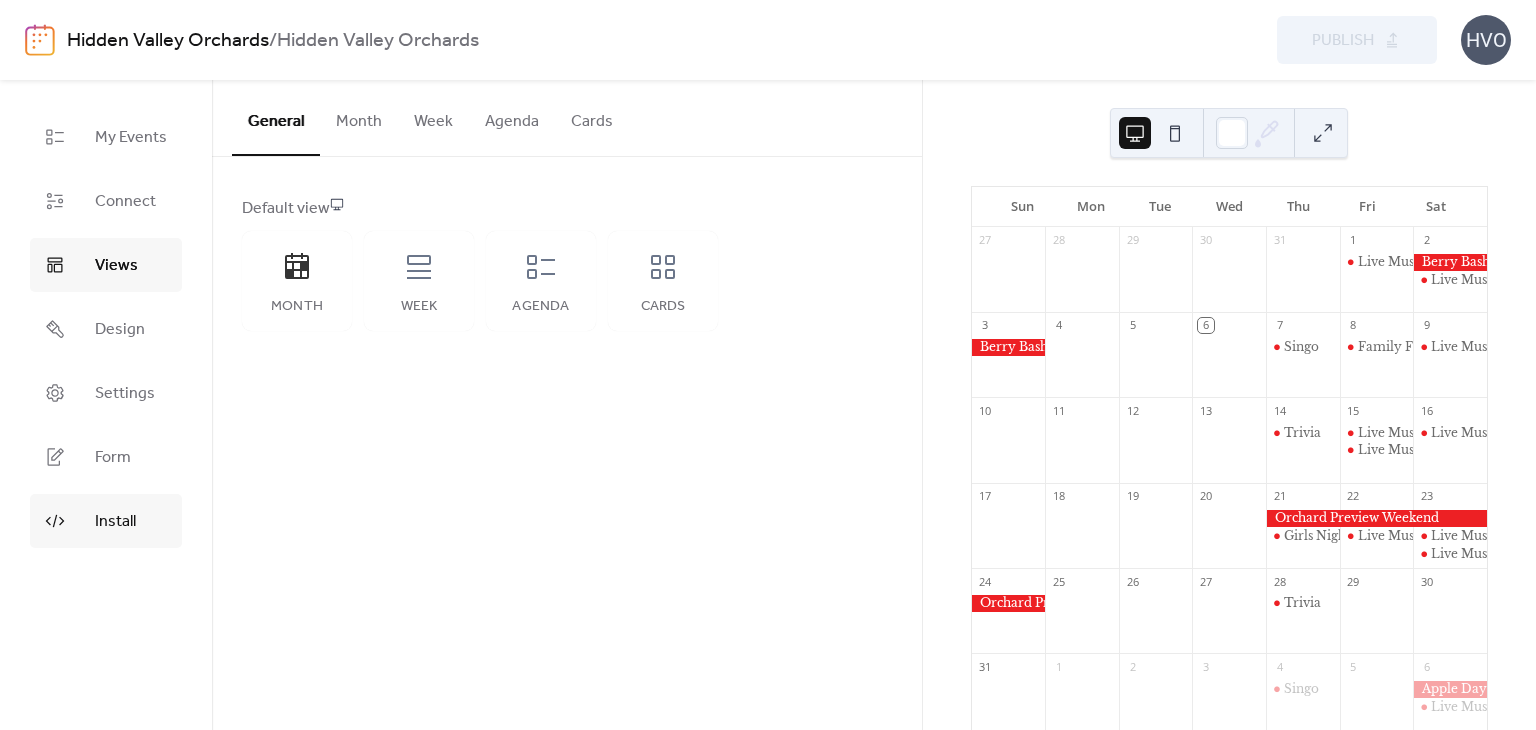click on "Install" at bounding box center [106, 521] 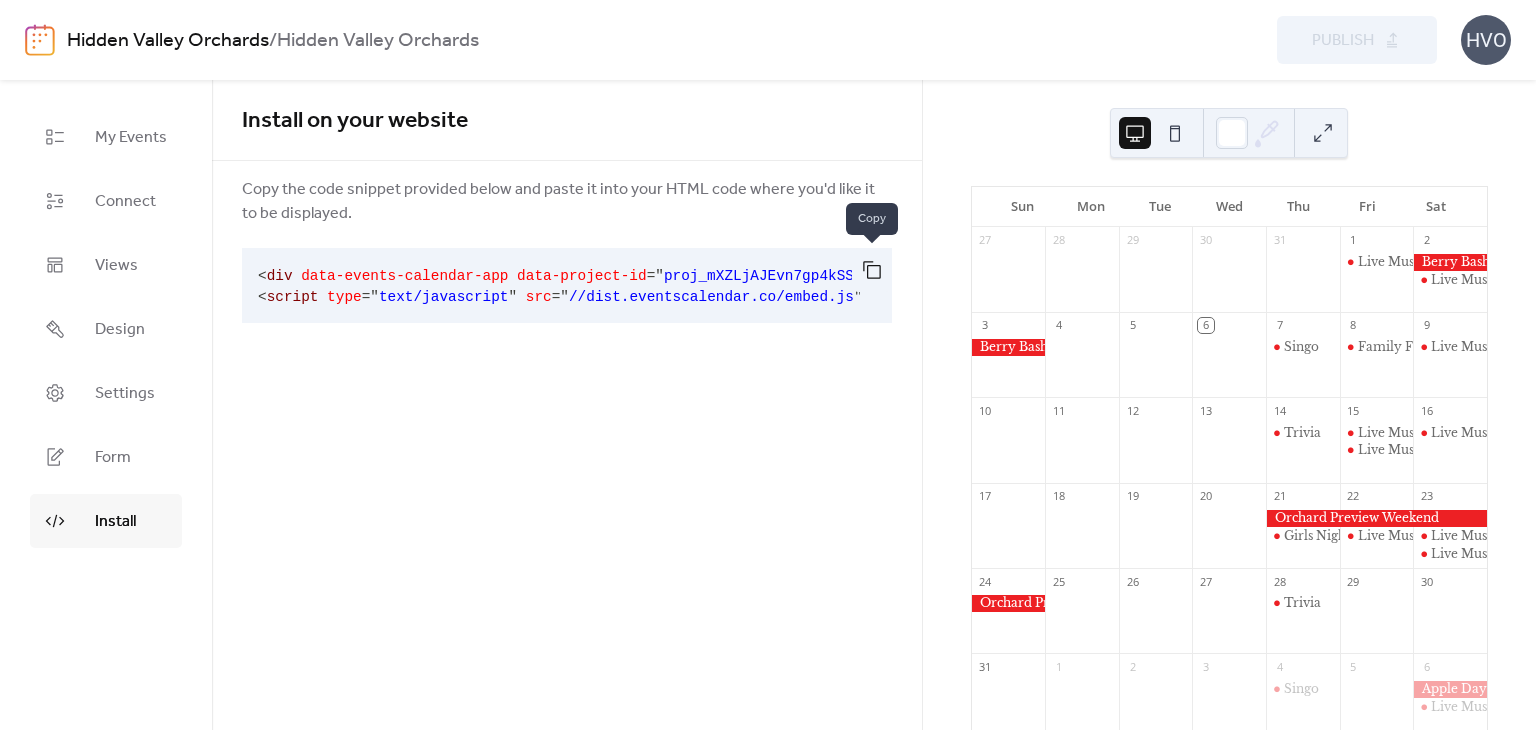 click at bounding box center [872, 270] 